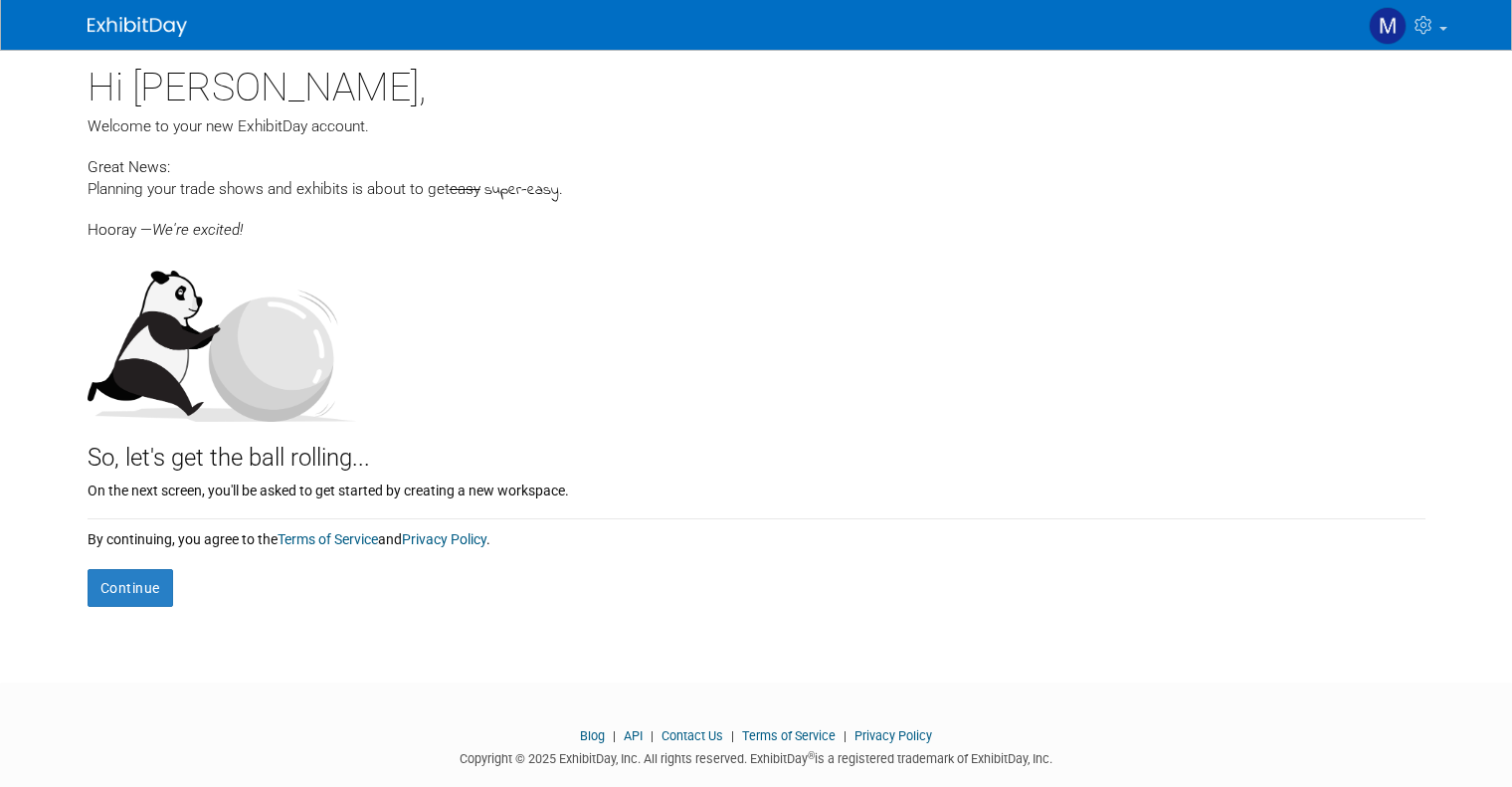 scroll, scrollTop: 0, scrollLeft: 0, axis: both 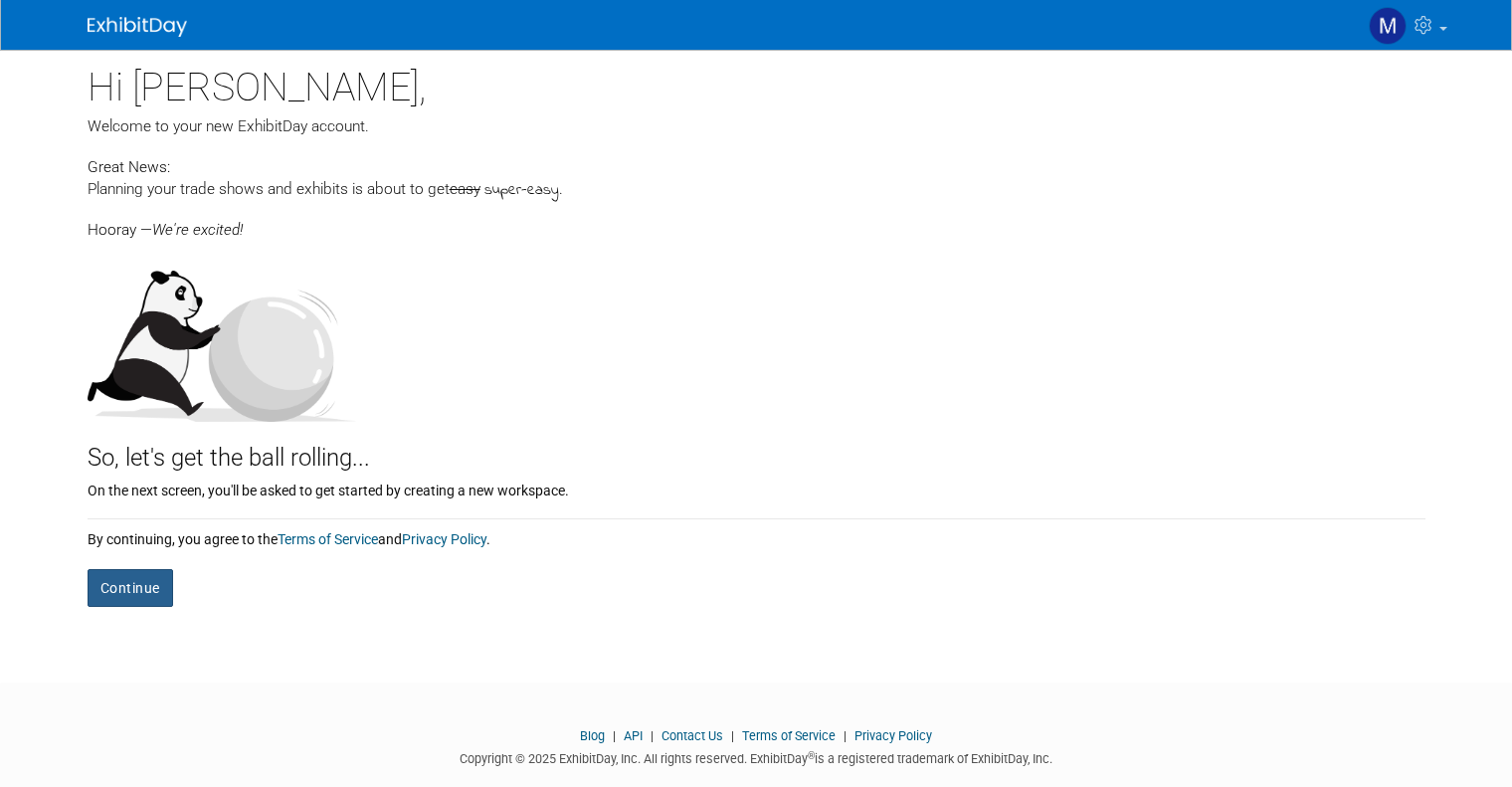 click on "Continue" at bounding box center [130, 588] 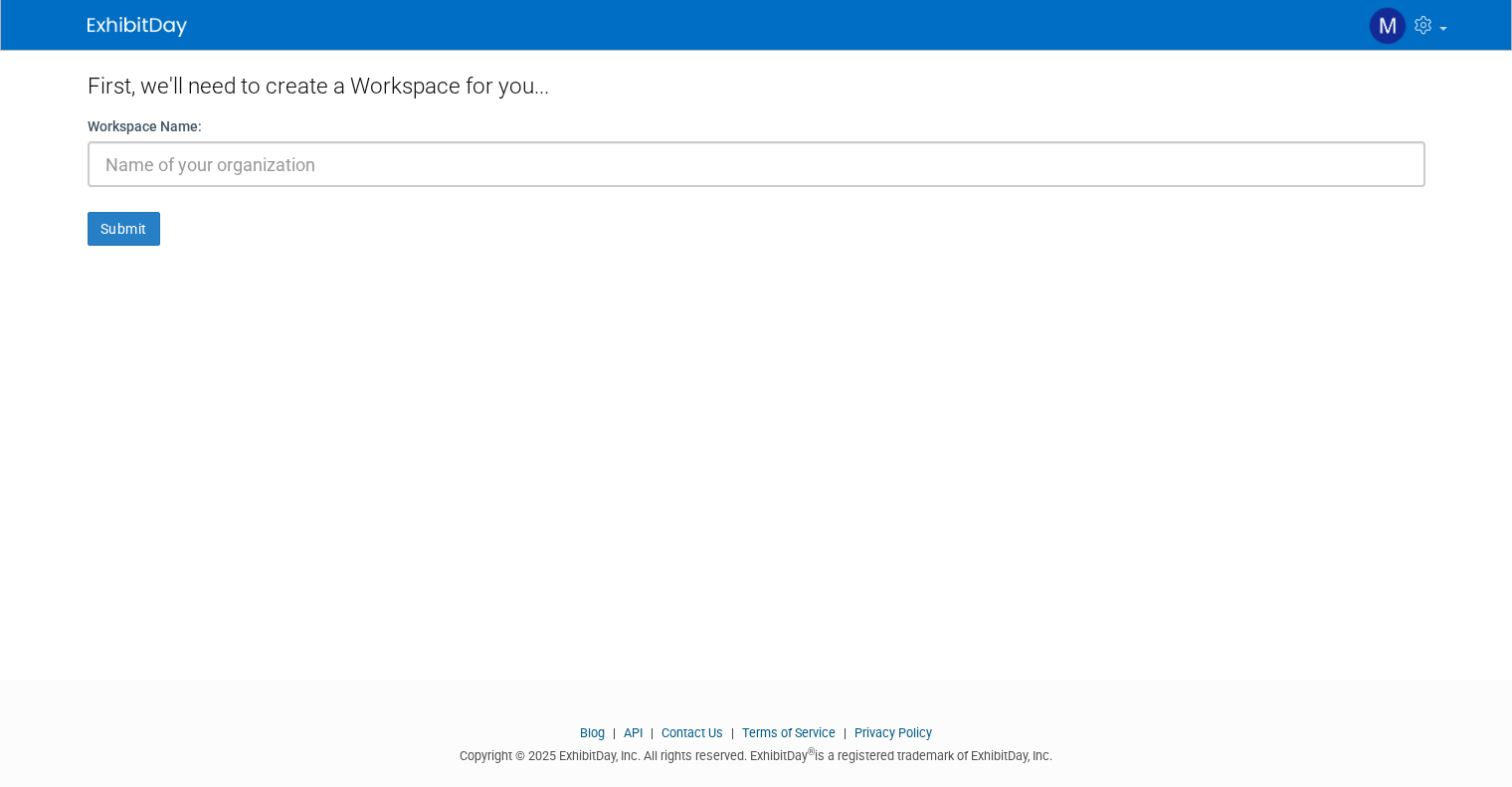 scroll, scrollTop: 0, scrollLeft: 0, axis: both 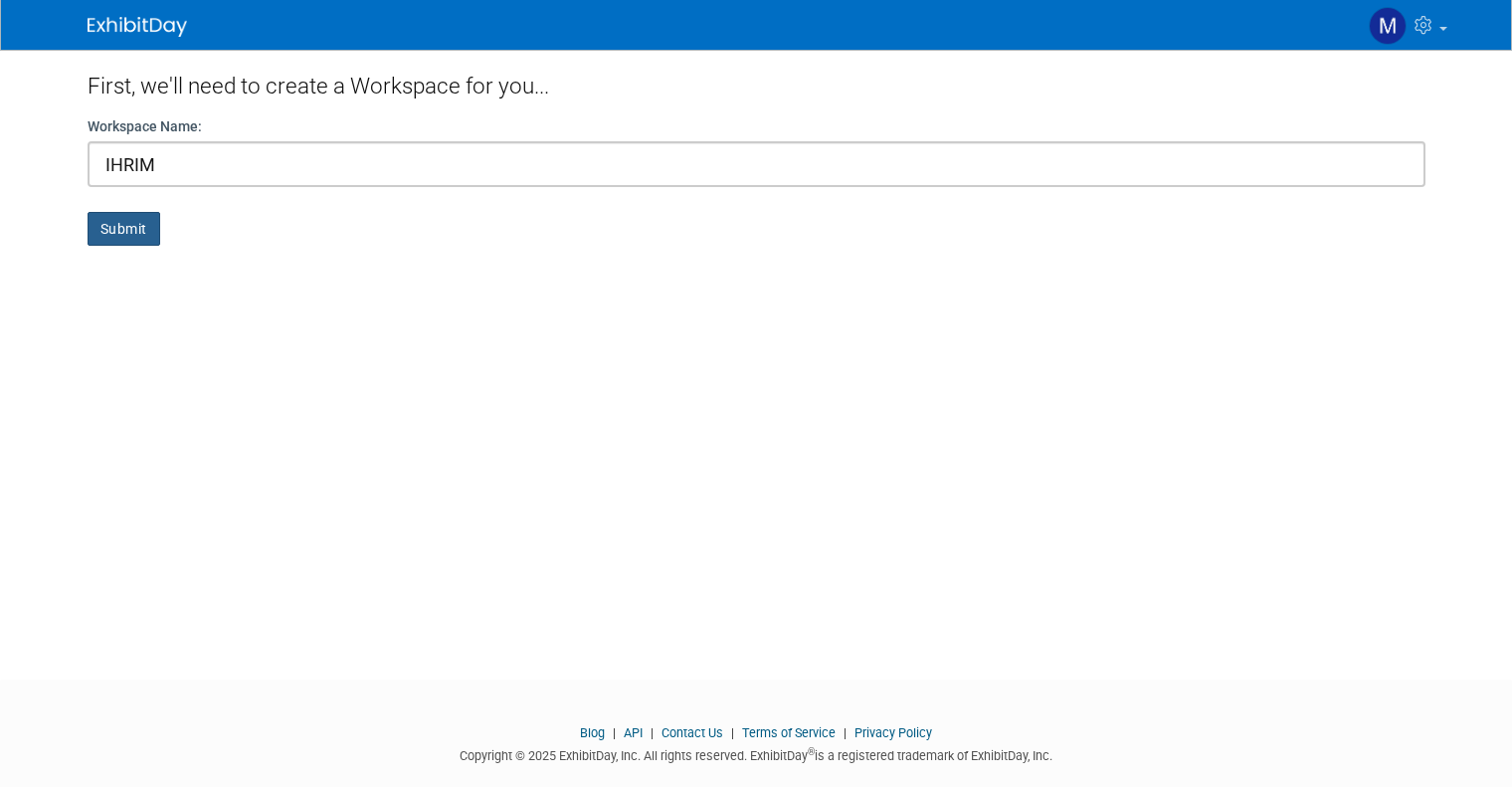 type on "IHRIM" 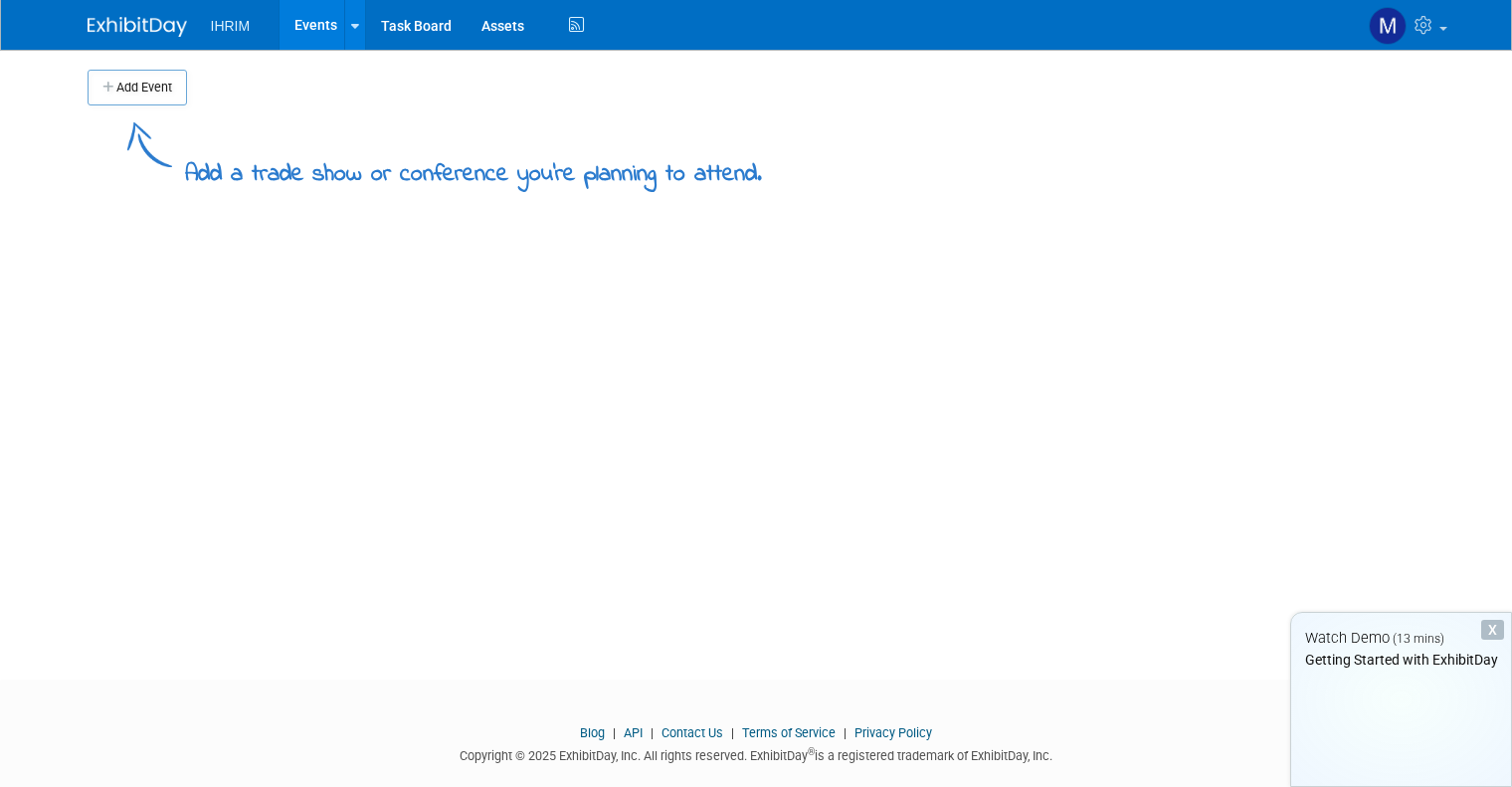 scroll, scrollTop: 0, scrollLeft: 0, axis: both 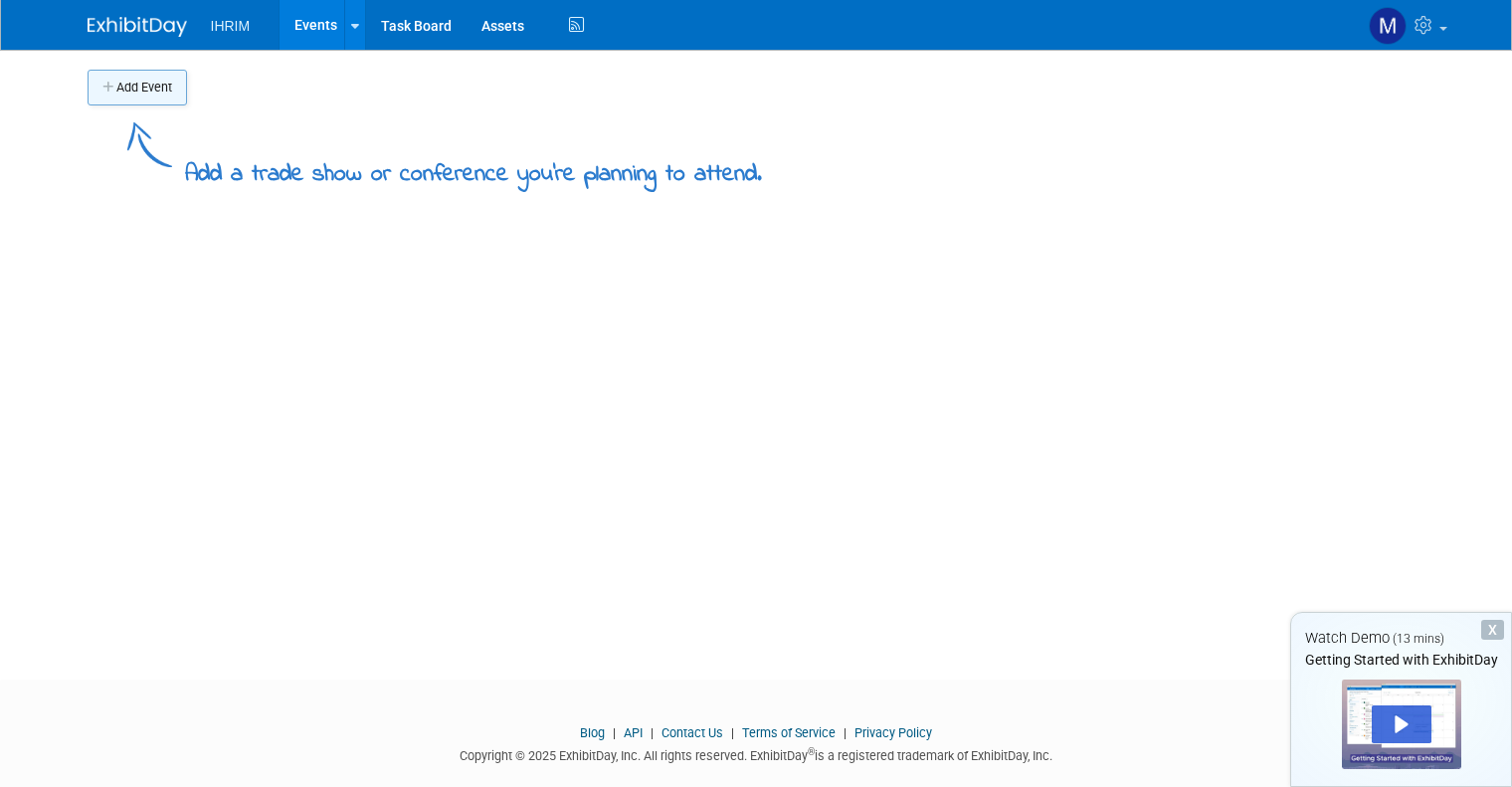 click on "Add Event" at bounding box center [137, 88] 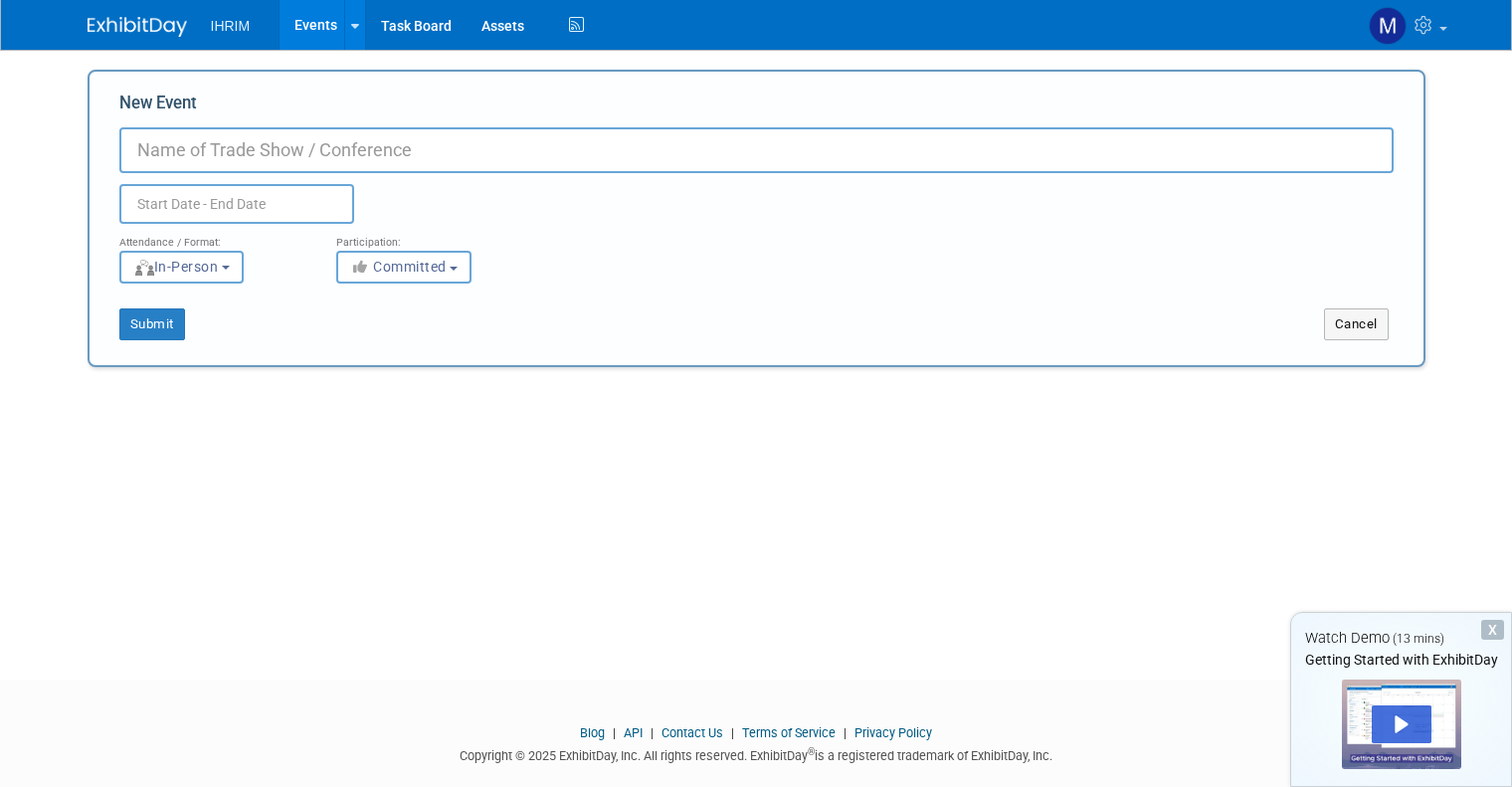 click on "New Event" at bounding box center [158, 106] 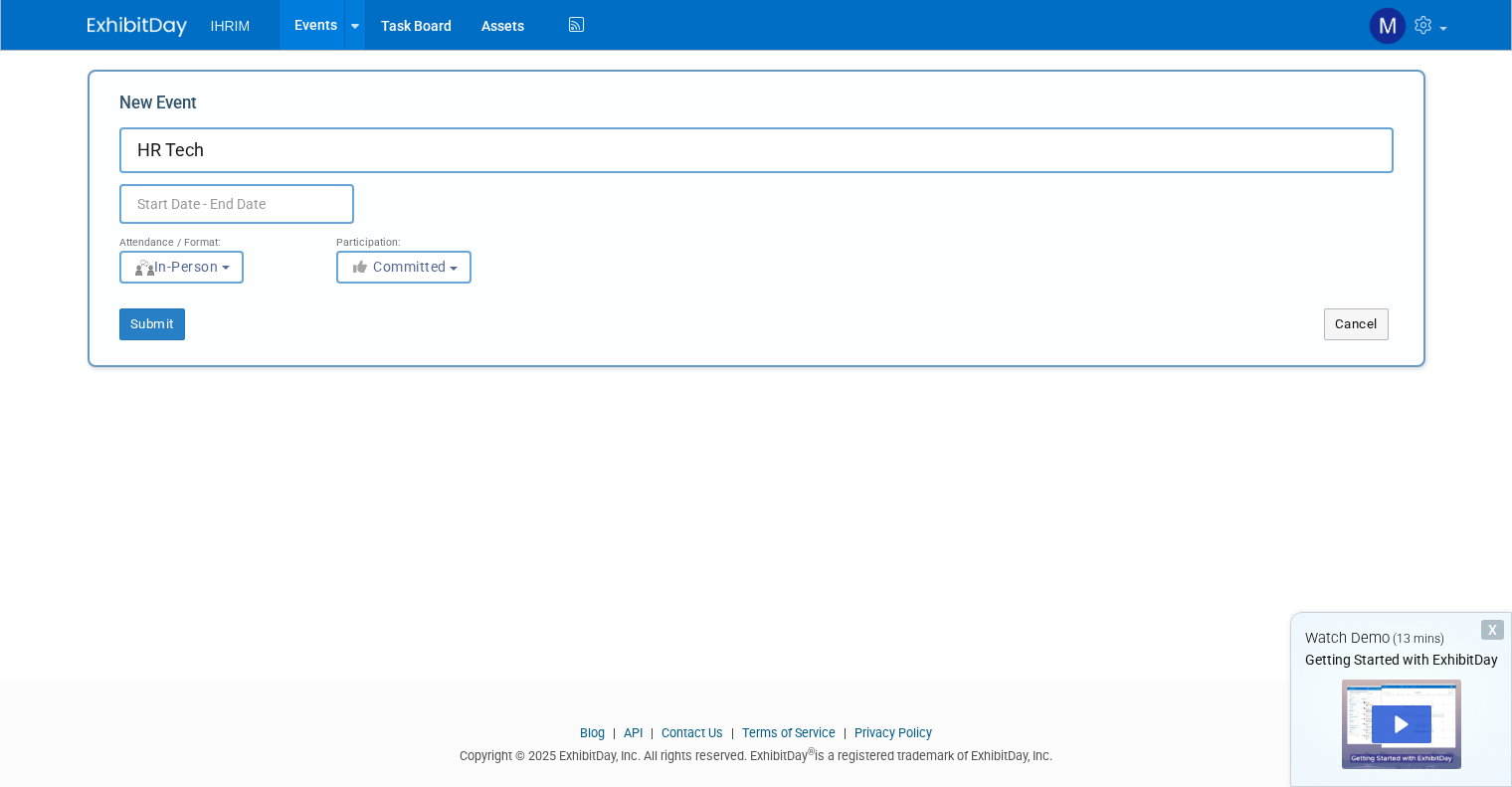 type on "HR Tech" 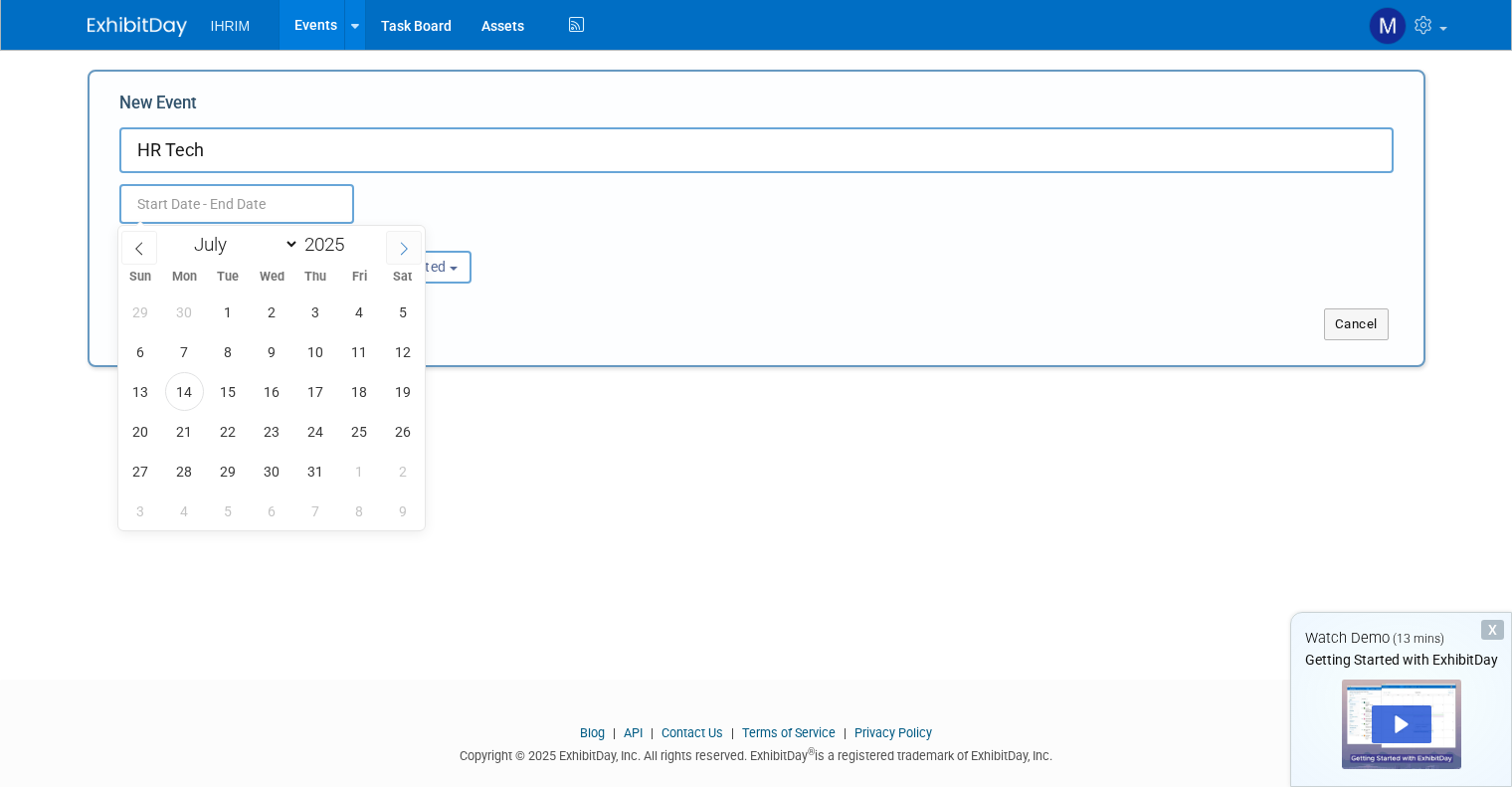 click 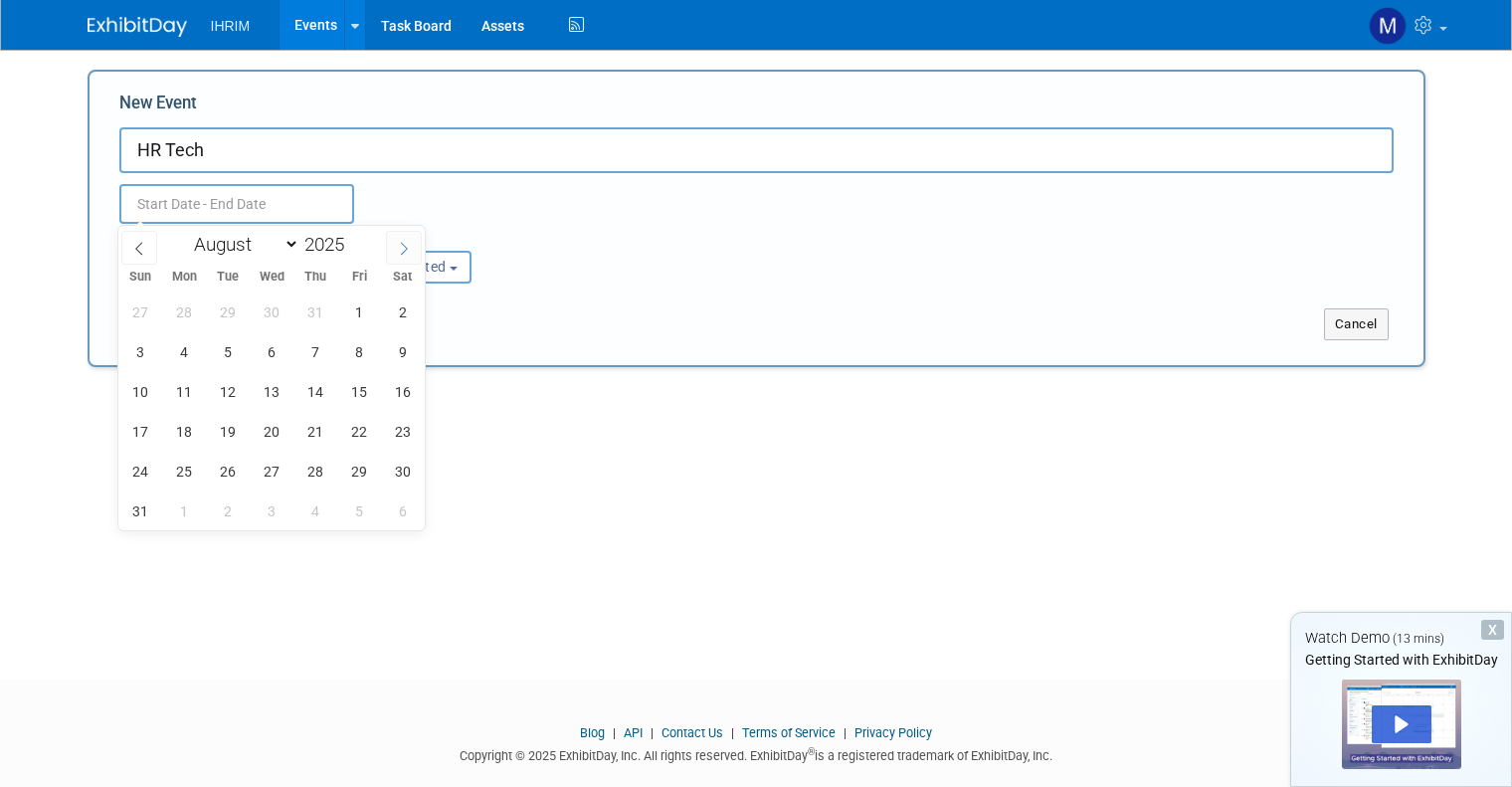 click 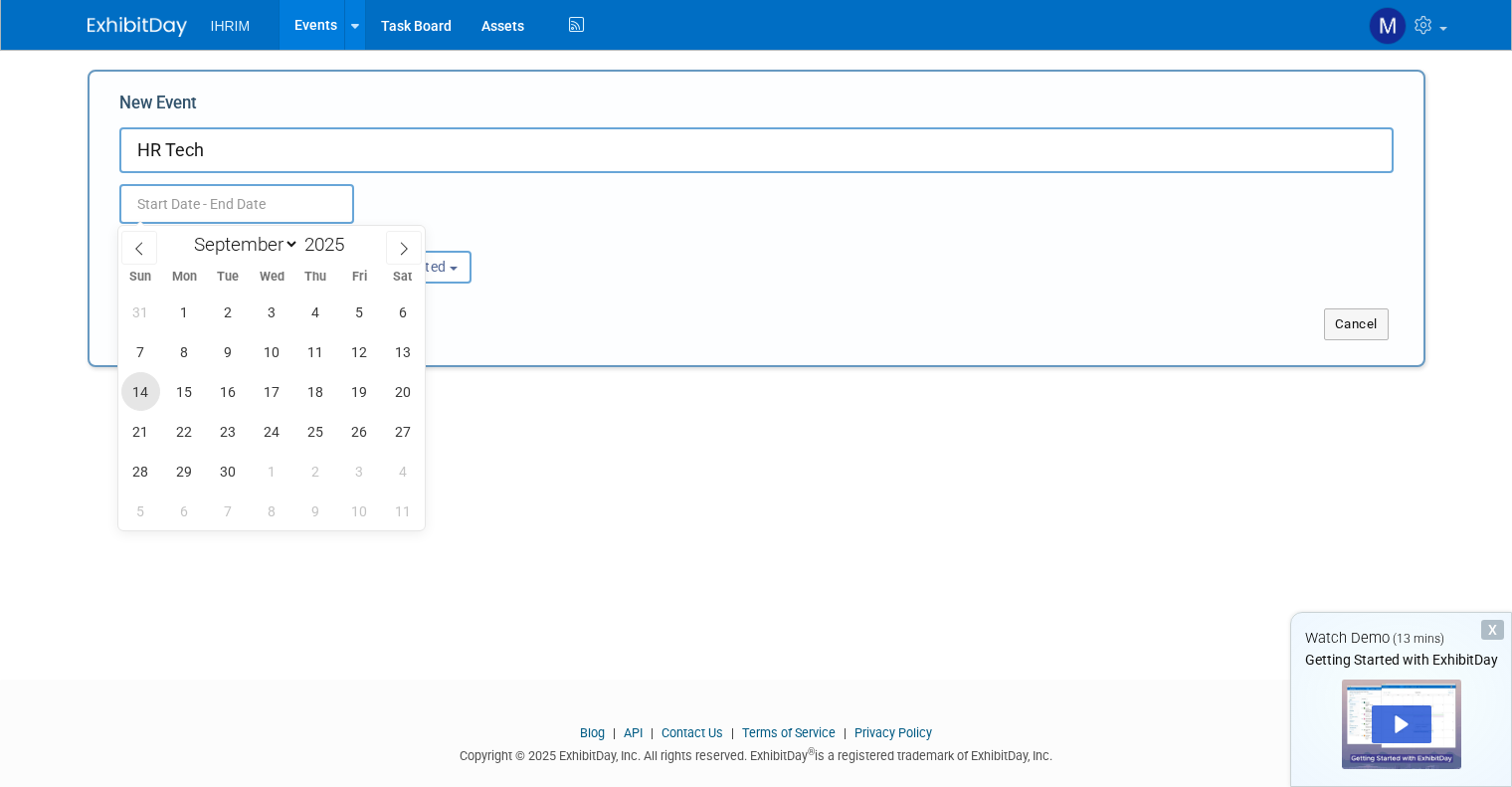click on "14" at bounding box center (140, 391) 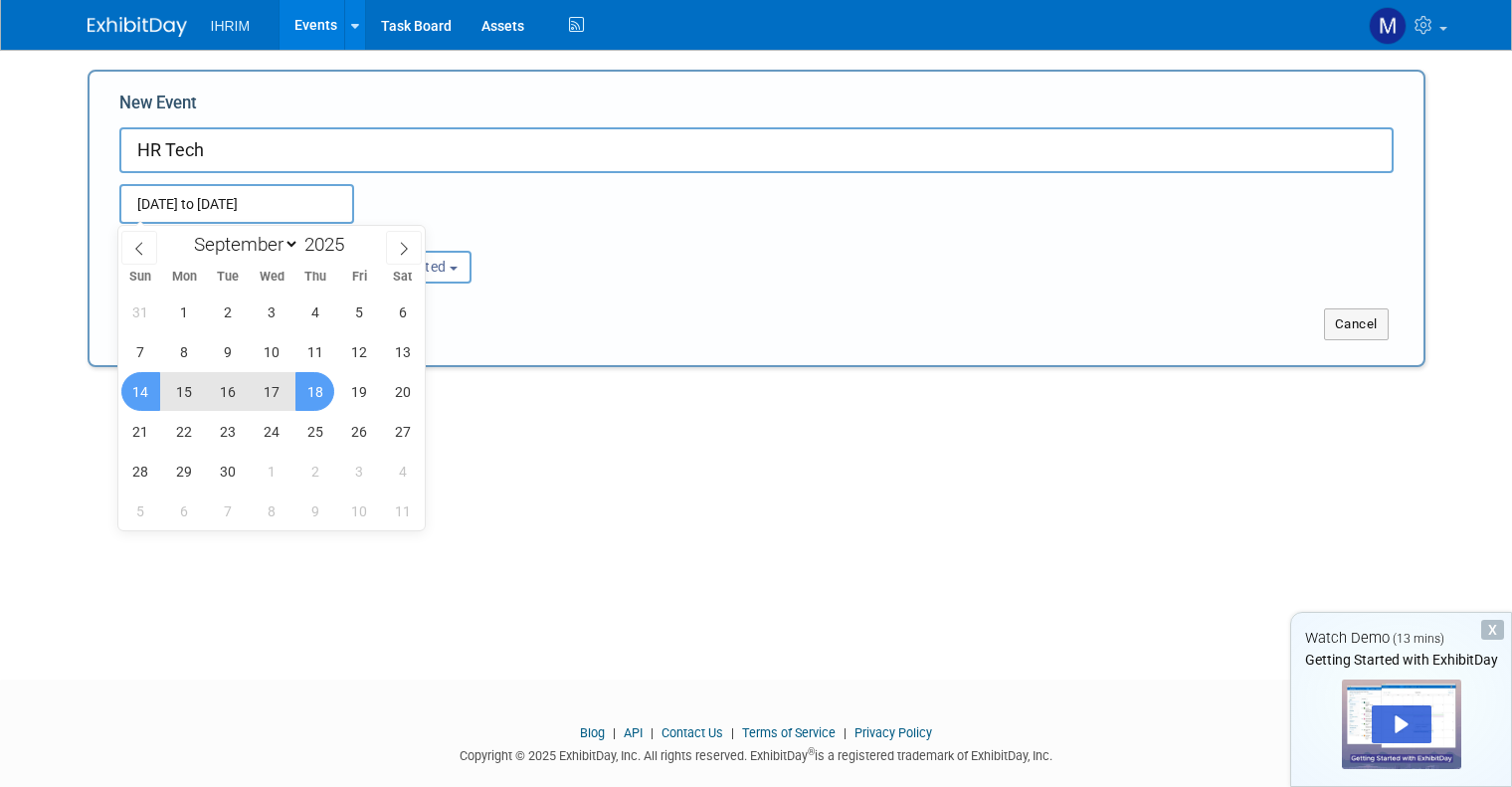 click on "18" at bounding box center (314, 391) 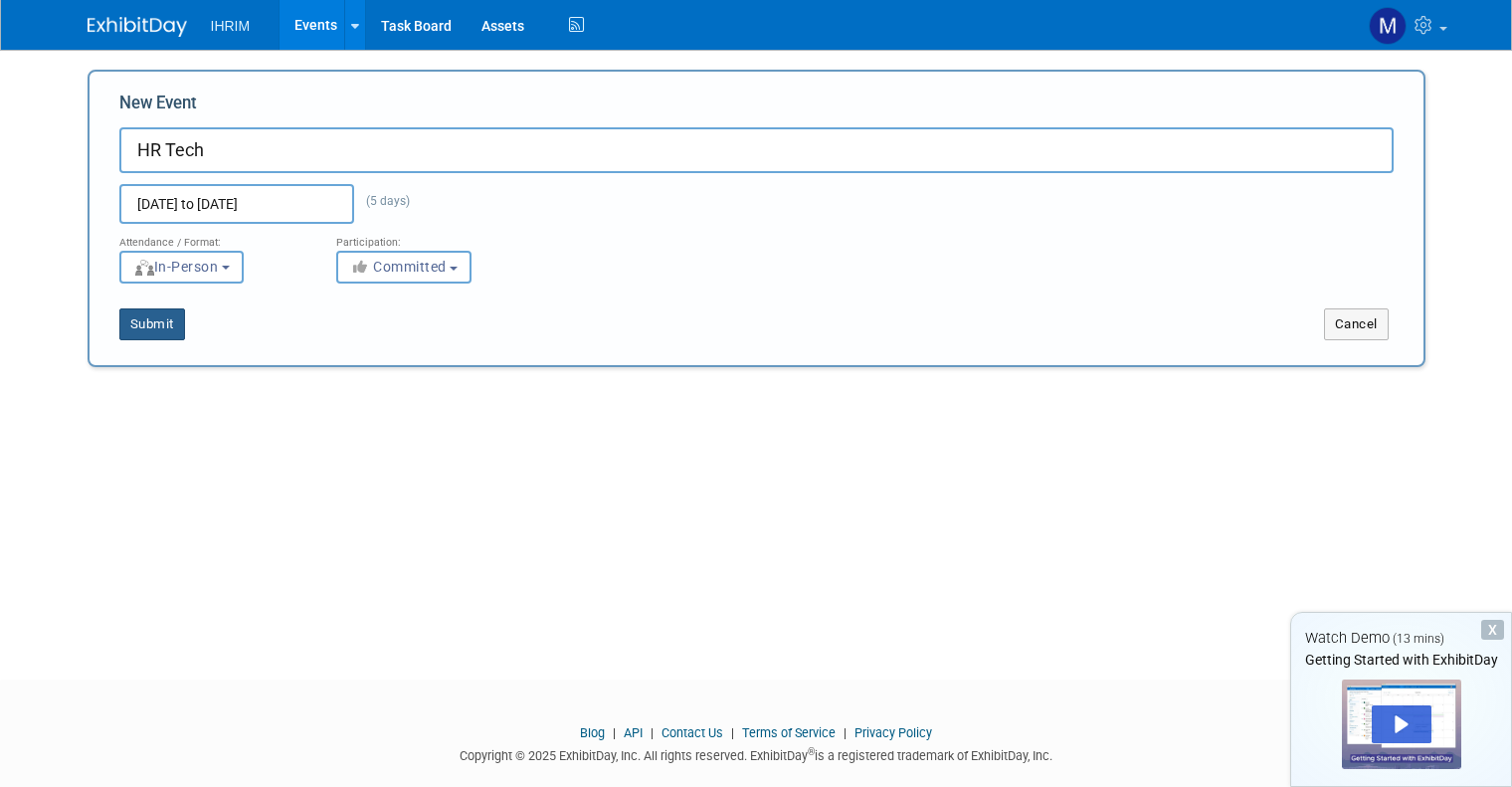 click on "Submit" at bounding box center [152, 324] 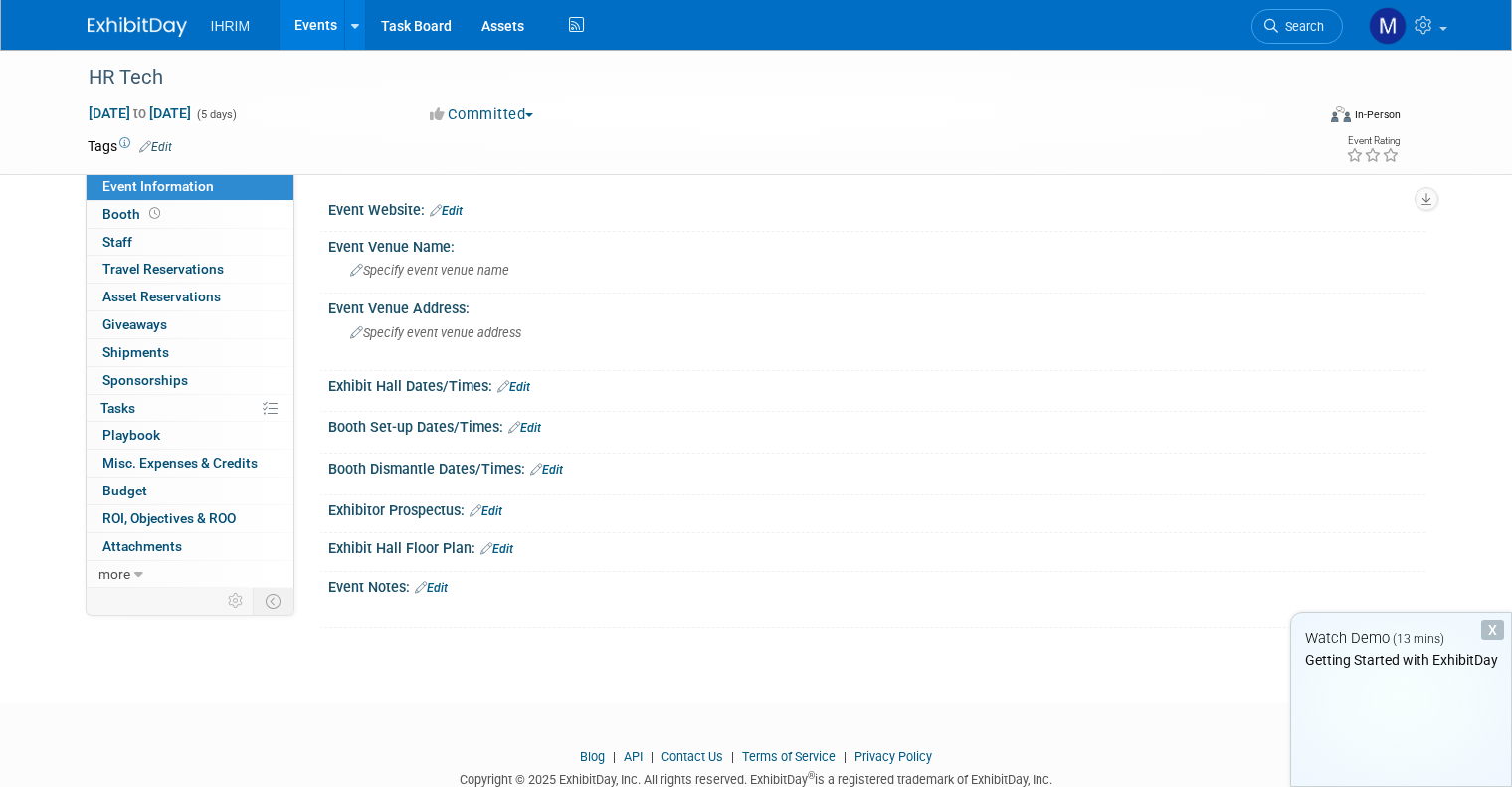 scroll, scrollTop: 0, scrollLeft: 0, axis: both 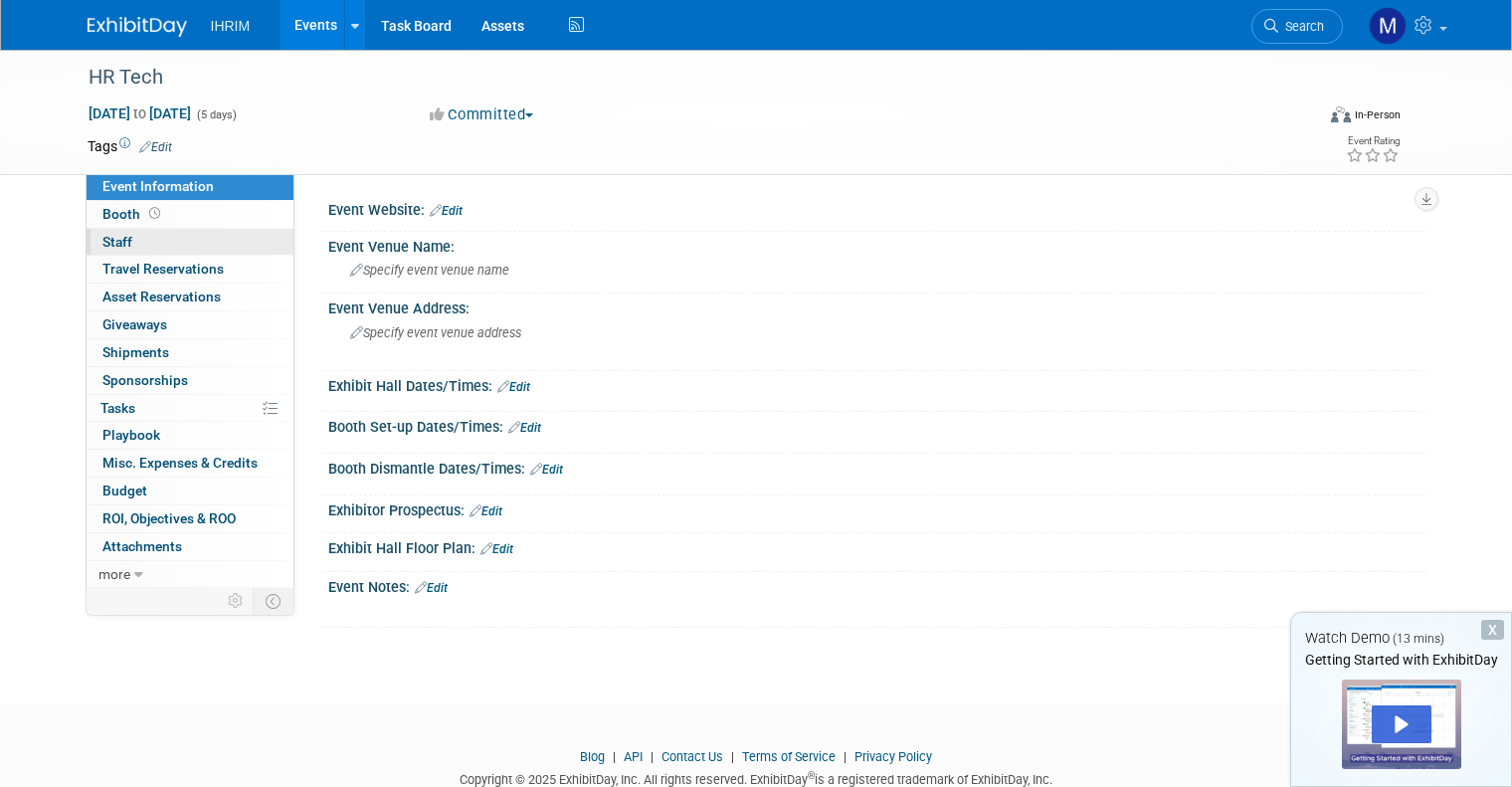 click on "Staff 0" at bounding box center (117, 242) 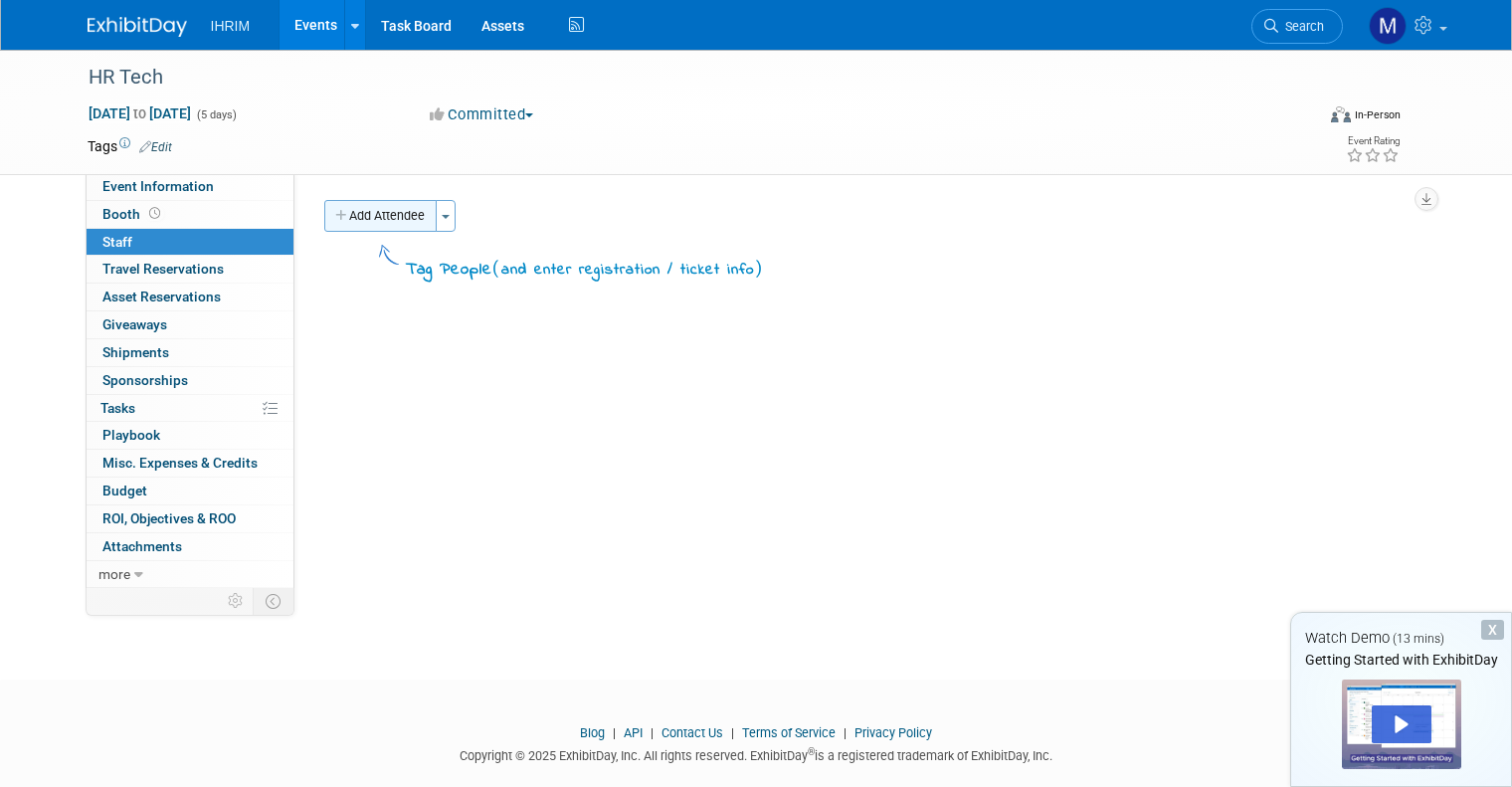 click on "Add Attendee" at bounding box center (380, 216) 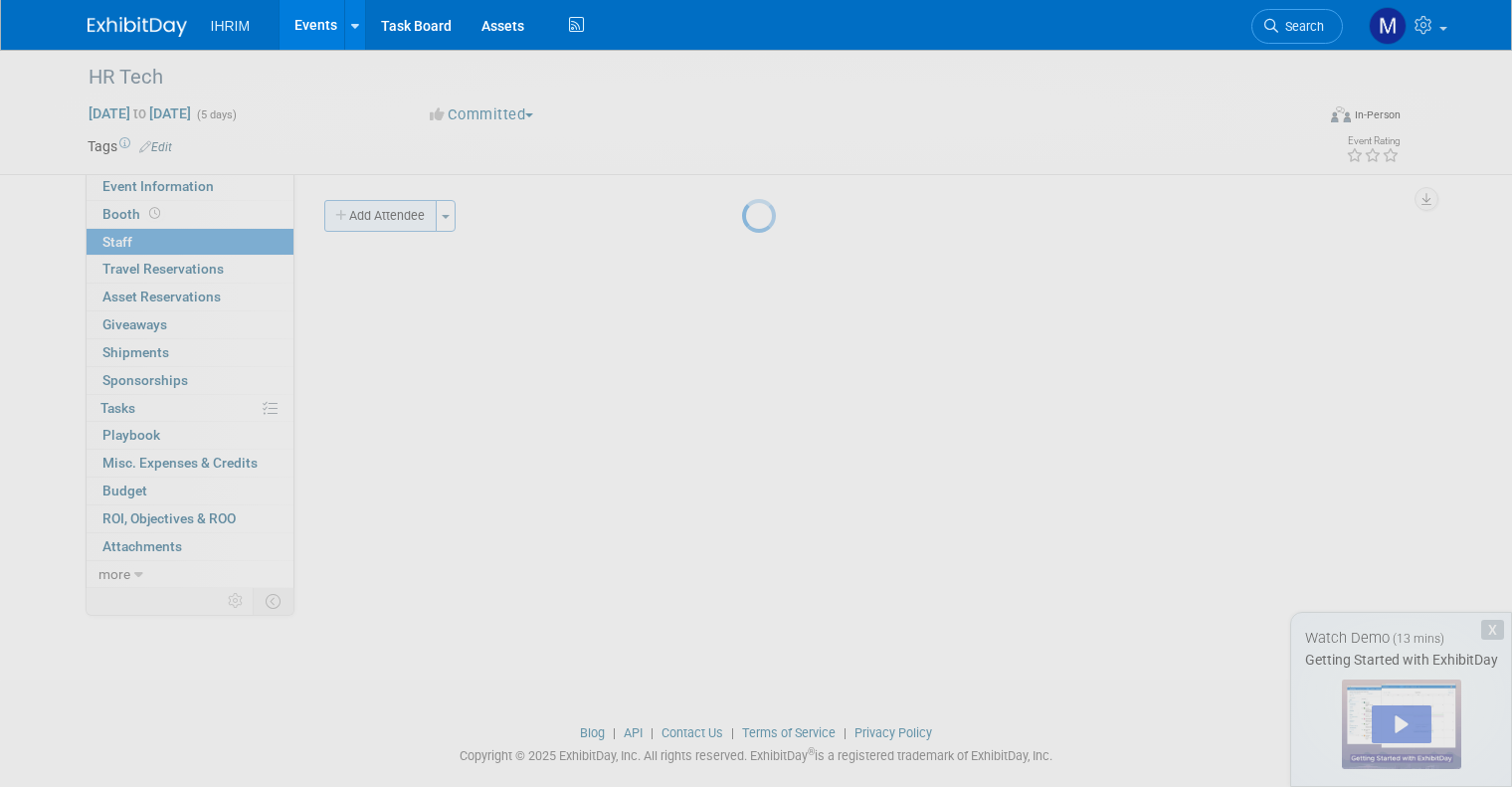 select on "0f909a91-a692-4181-9592-fc84bff6ef9d" 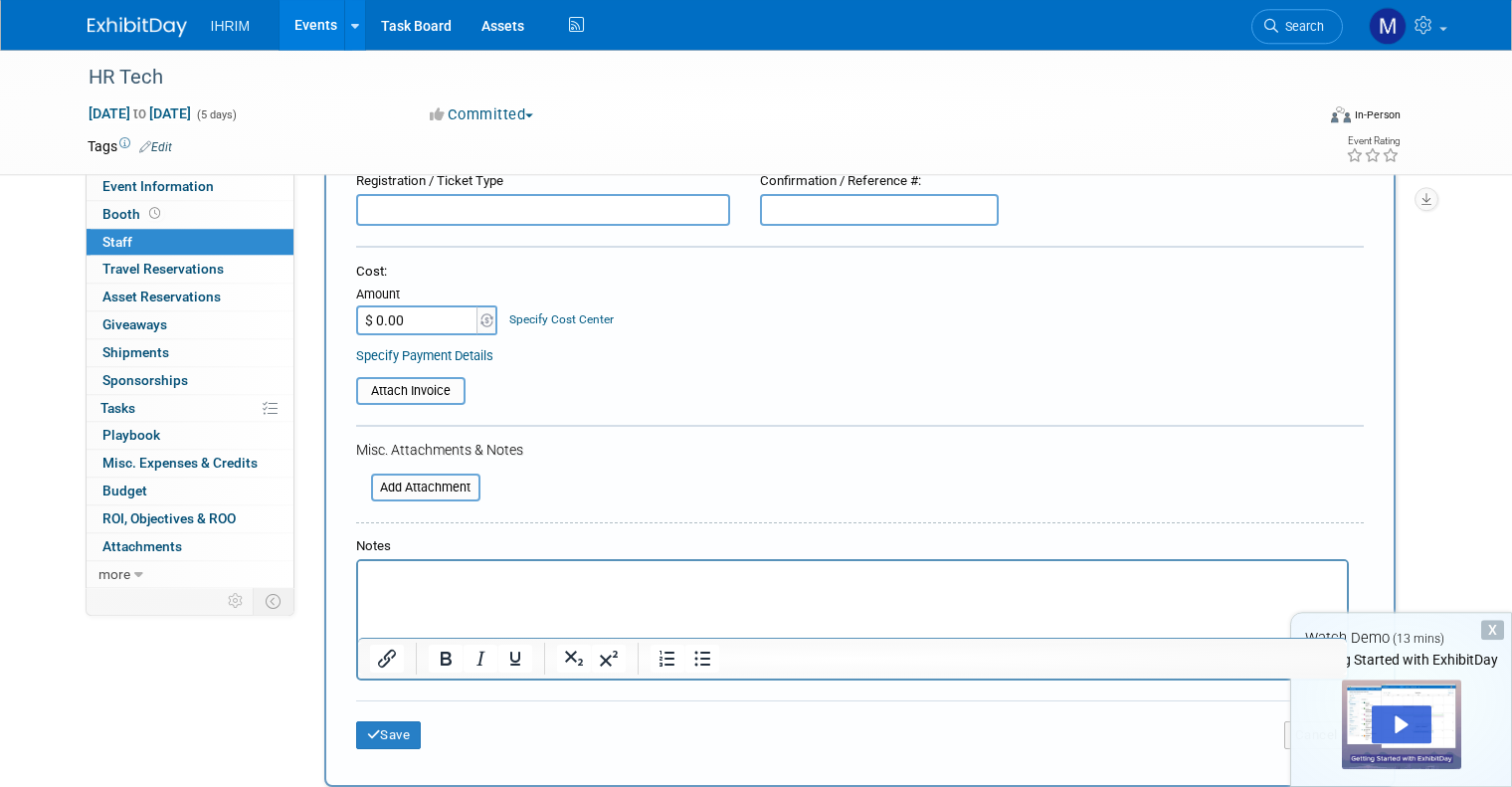scroll, scrollTop: 221, scrollLeft: 0, axis: vertical 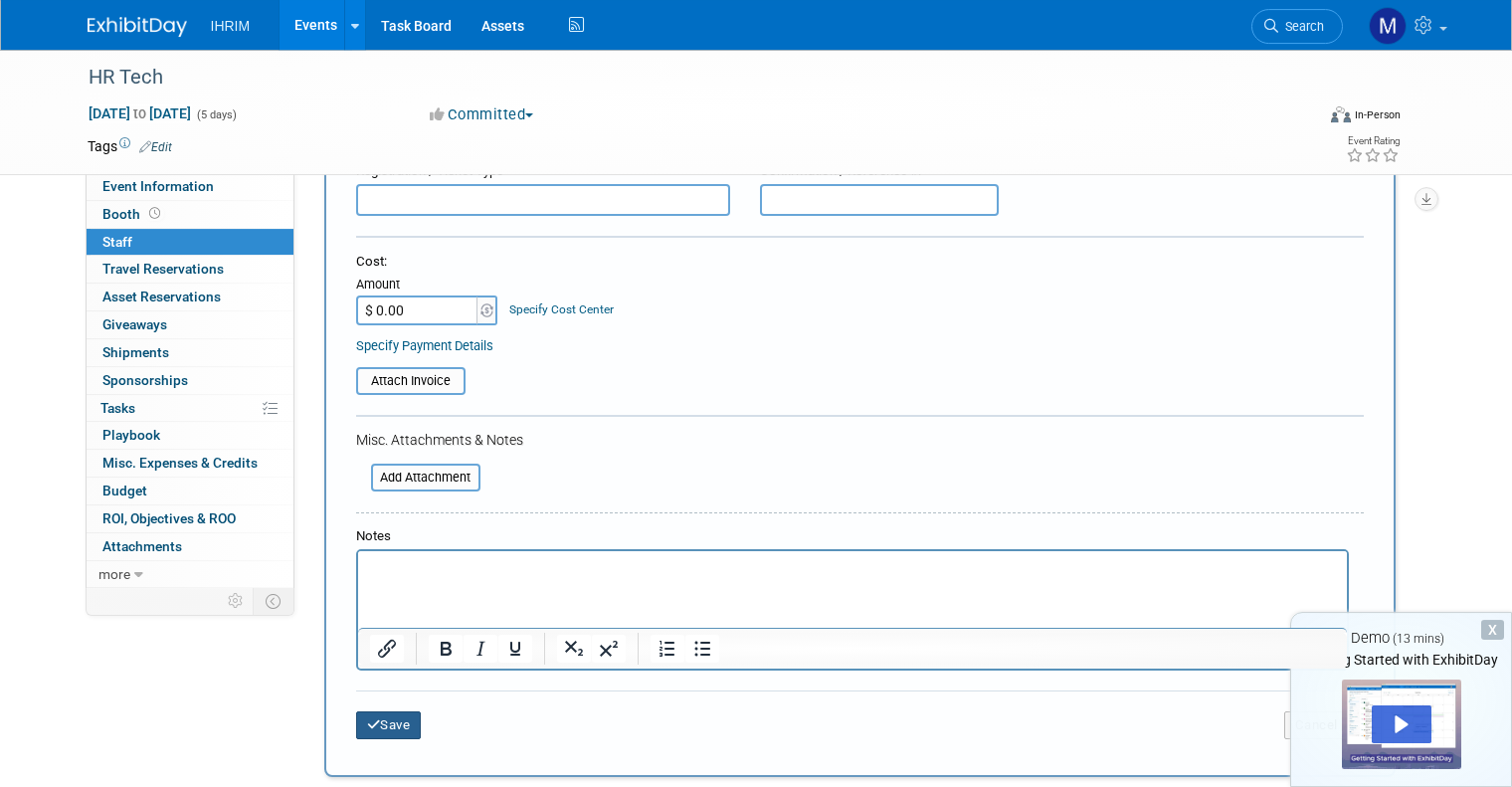 click on "Save" at bounding box center [389, 725] 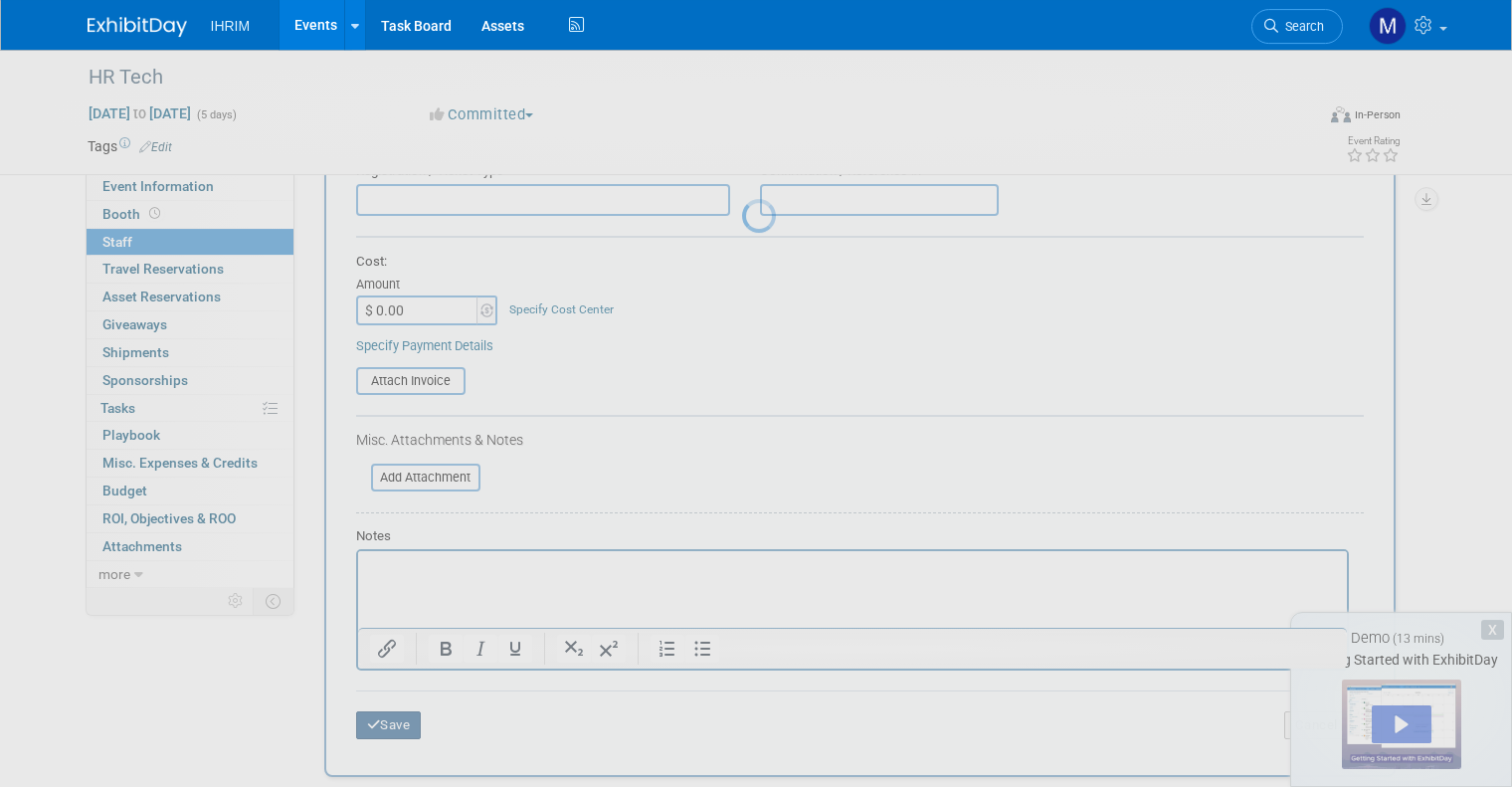scroll, scrollTop: 32, scrollLeft: 0, axis: vertical 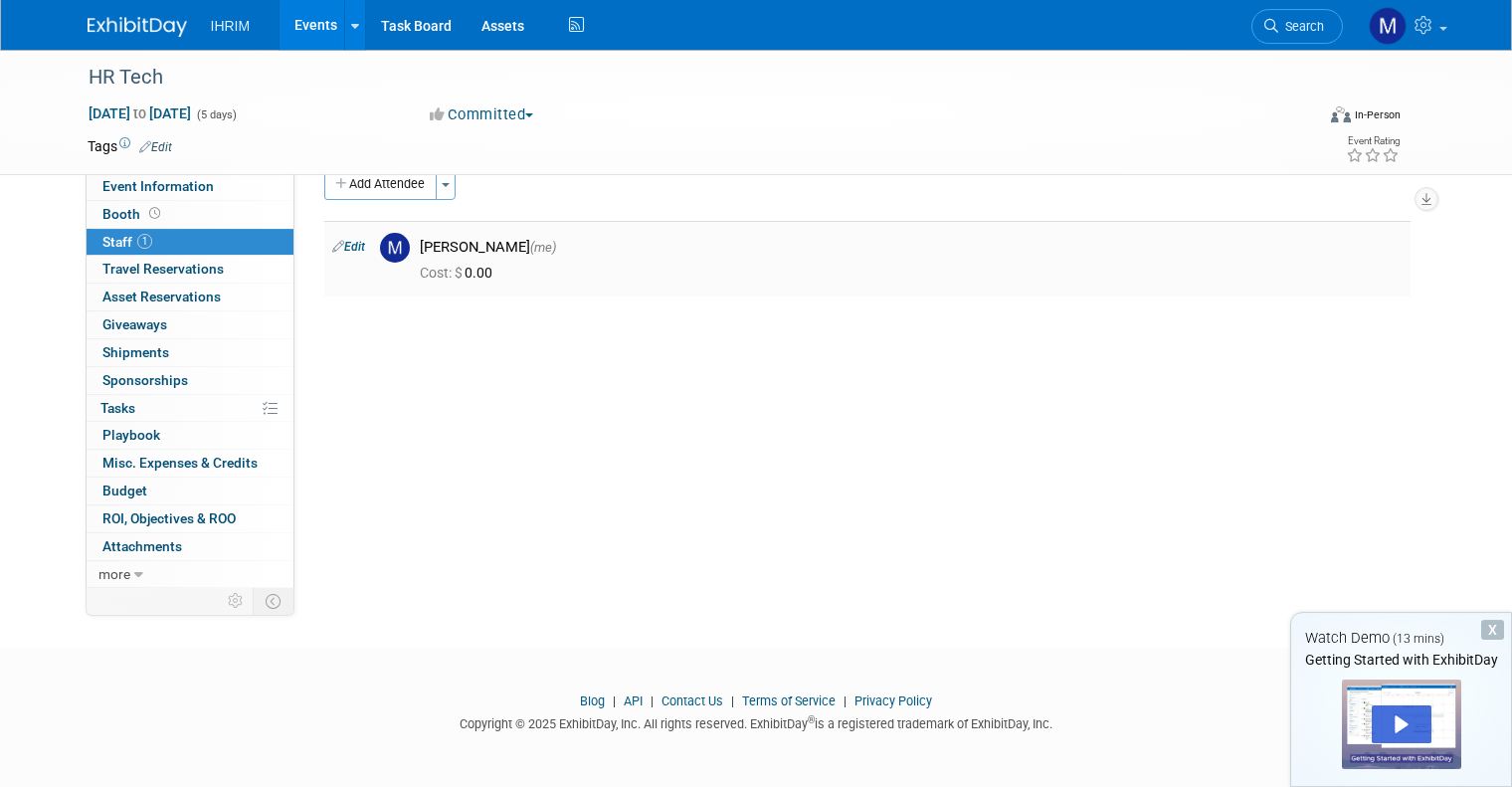 click on "Edit" at bounding box center (348, 247) 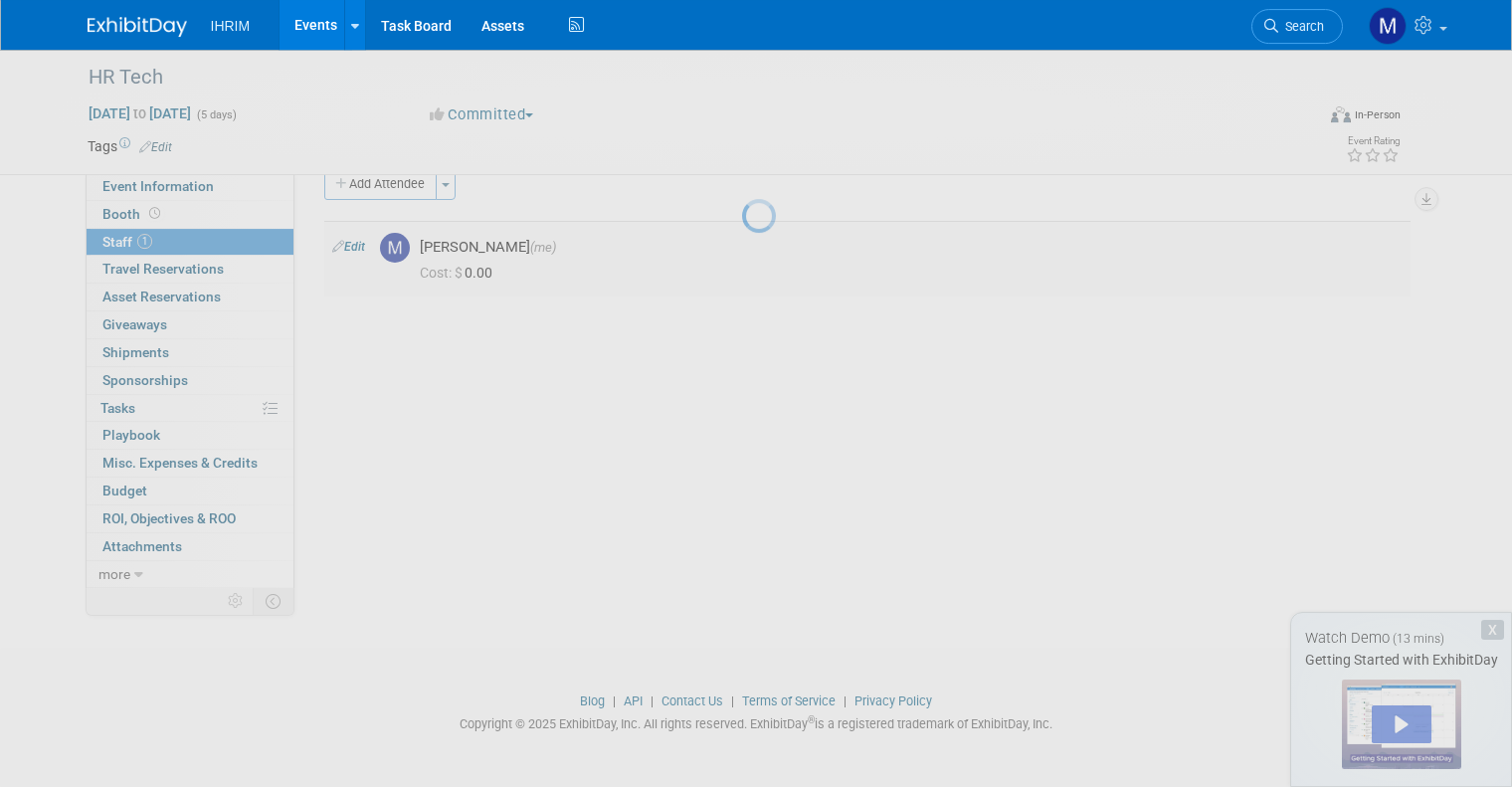 select on "0f909a91-a692-4181-9592-fc84bff6ef9d" 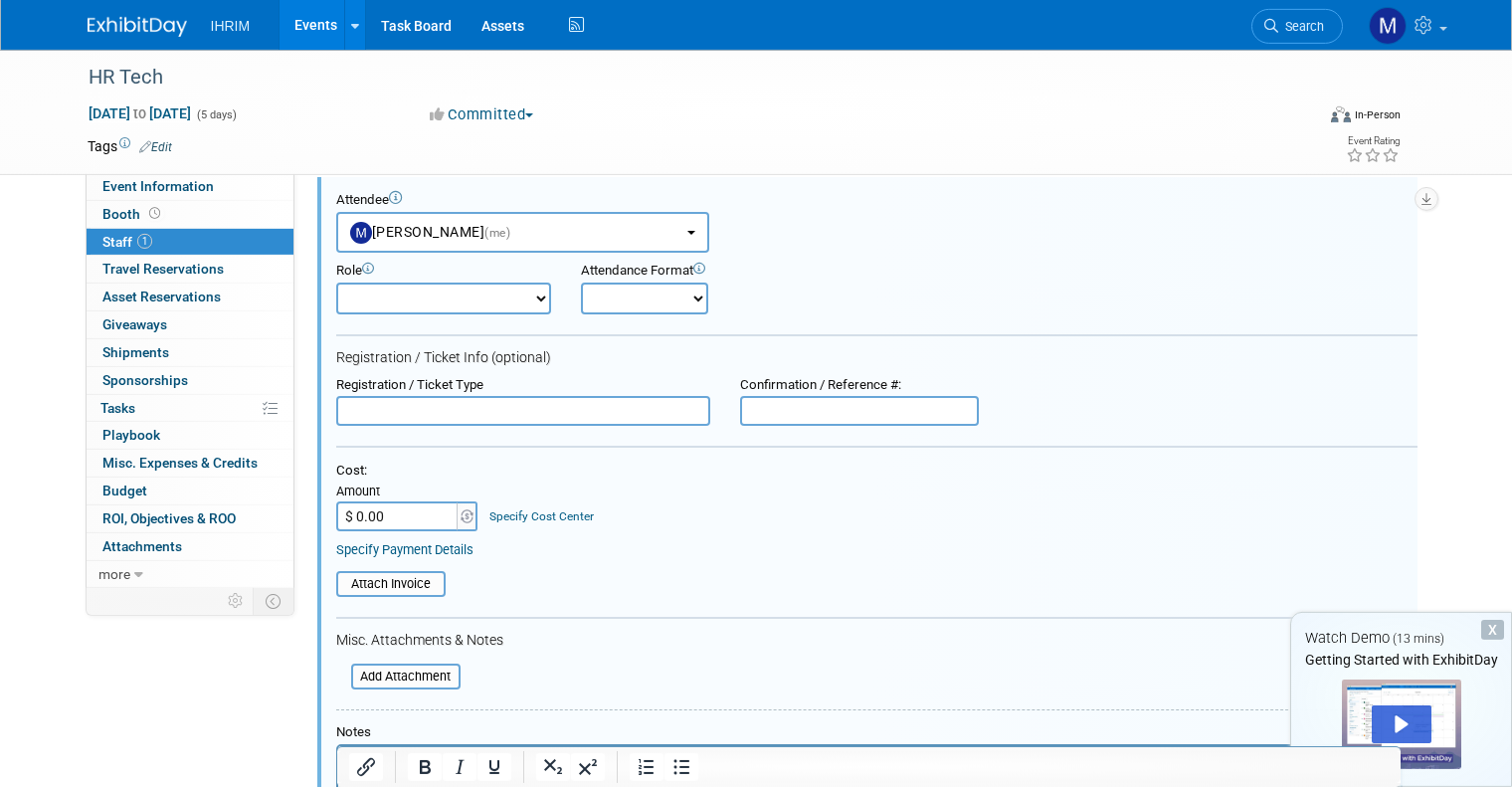 scroll, scrollTop: 0, scrollLeft: 0, axis: both 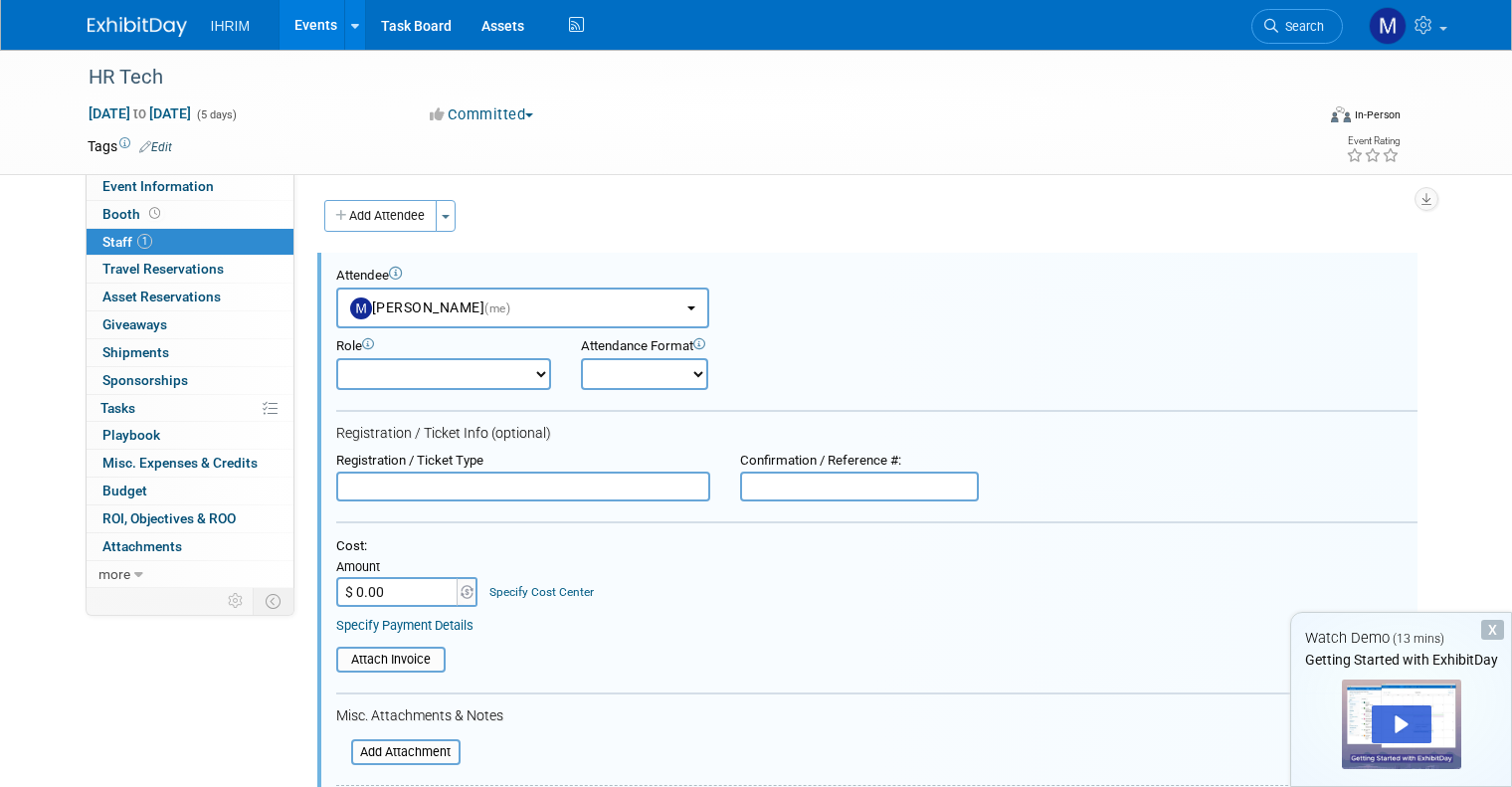 click on "Onsite
Remote" at bounding box center [645, 374] 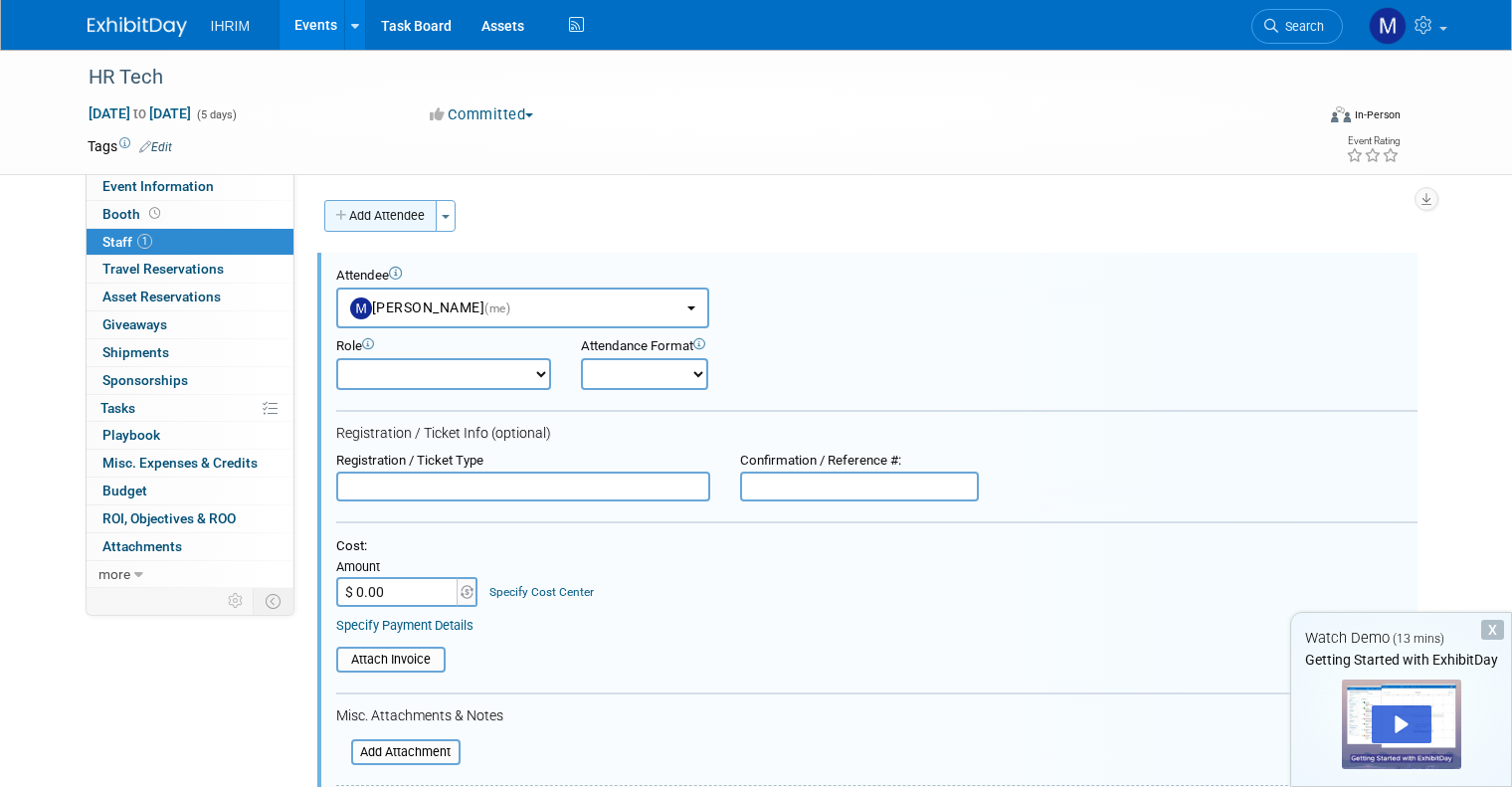 click on "Add Attendee" at bounding box center (380, 216) 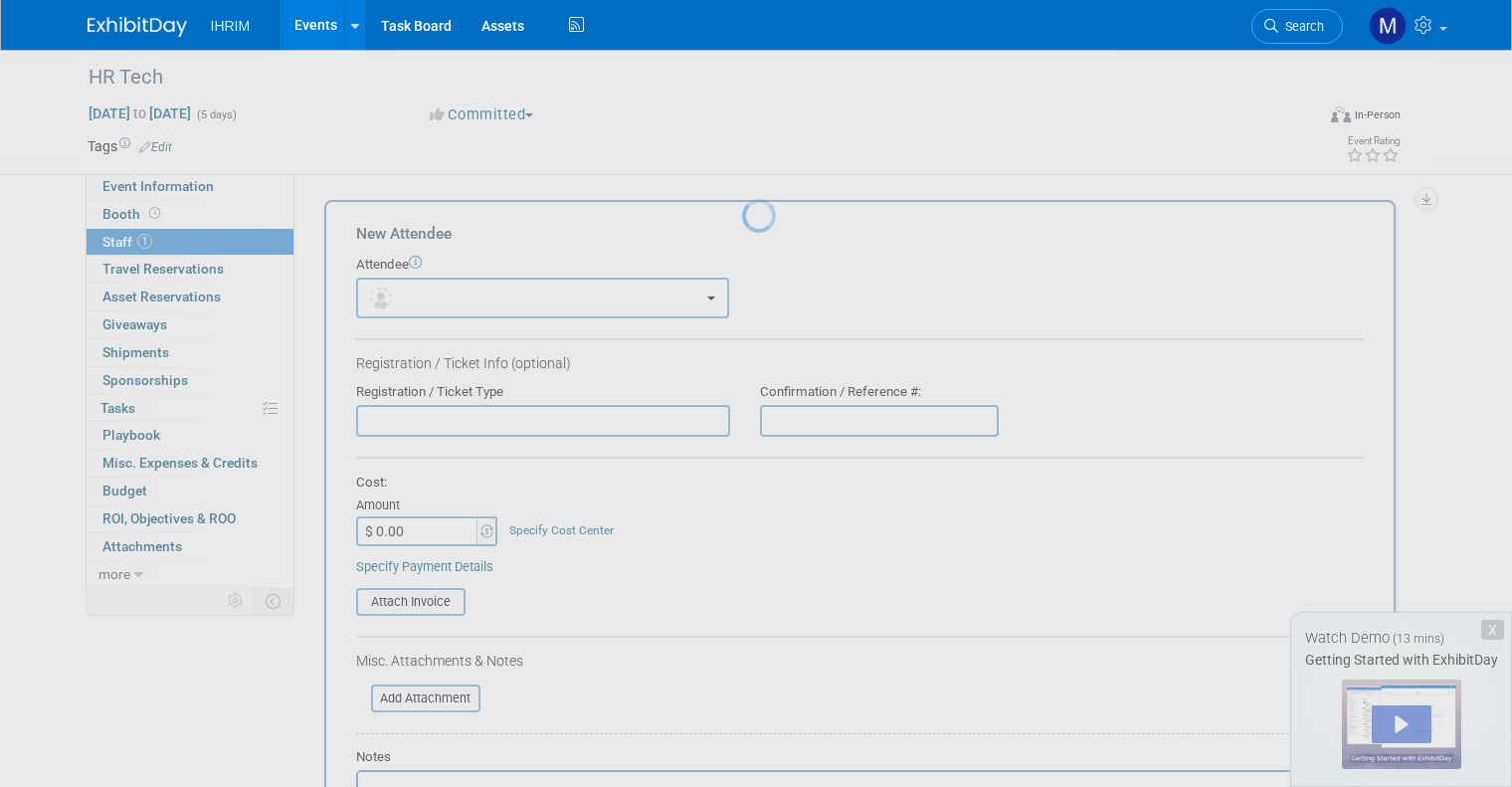 scroll, scrollTop: 0, scrollLeft: 0, axis: both 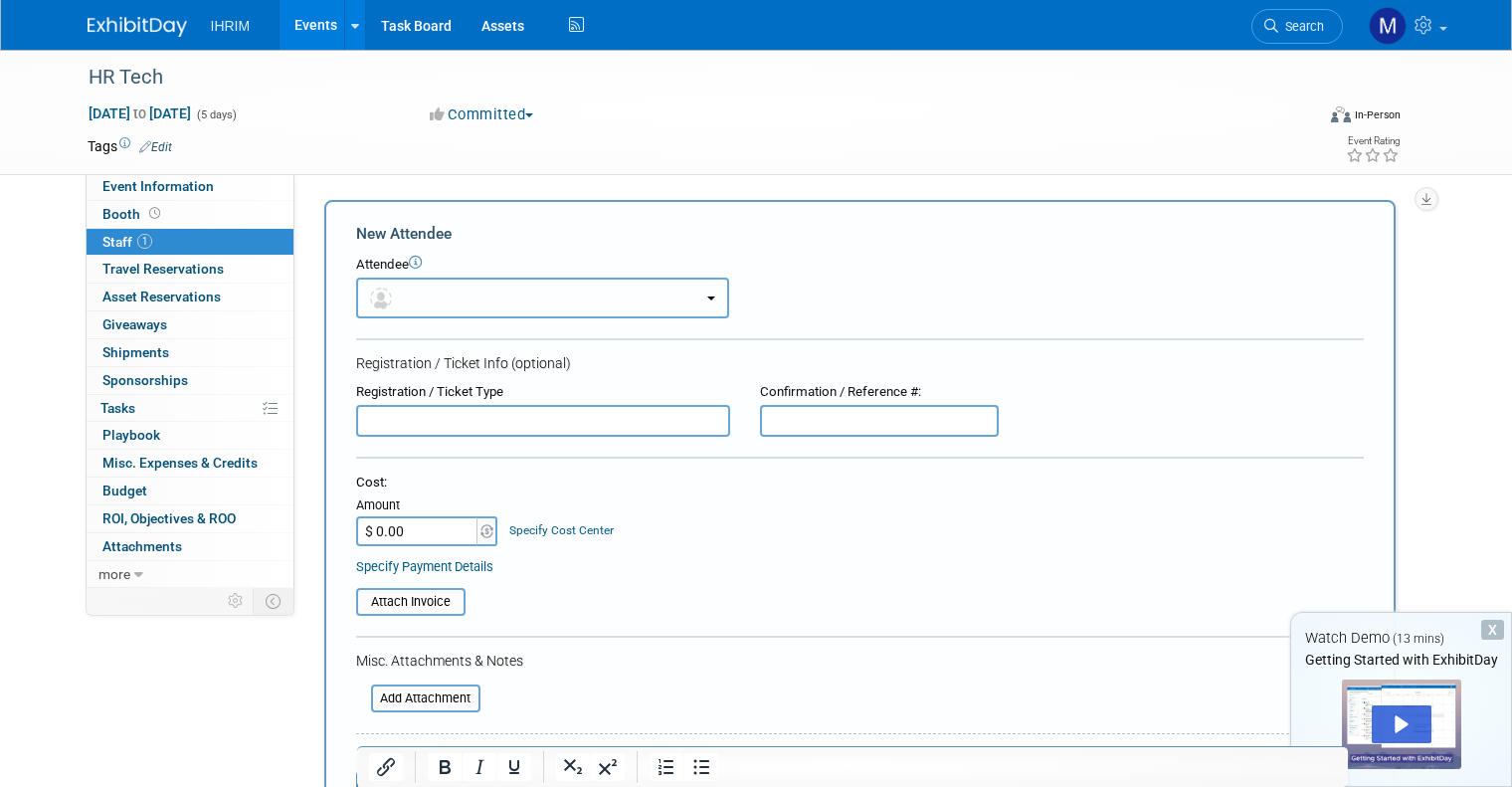 click at bounding box center [542, 297] 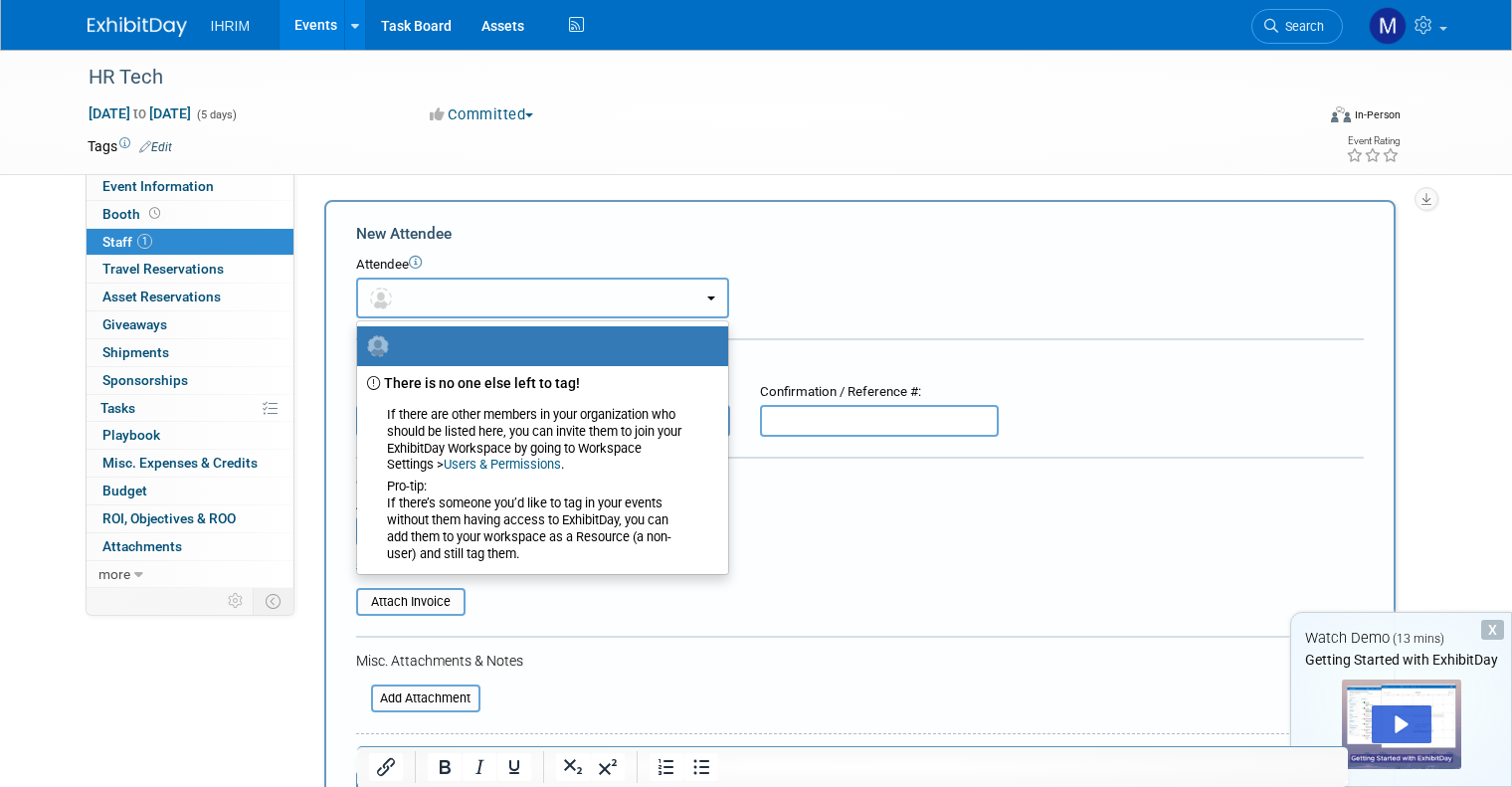click at bounding box center [542, 297] 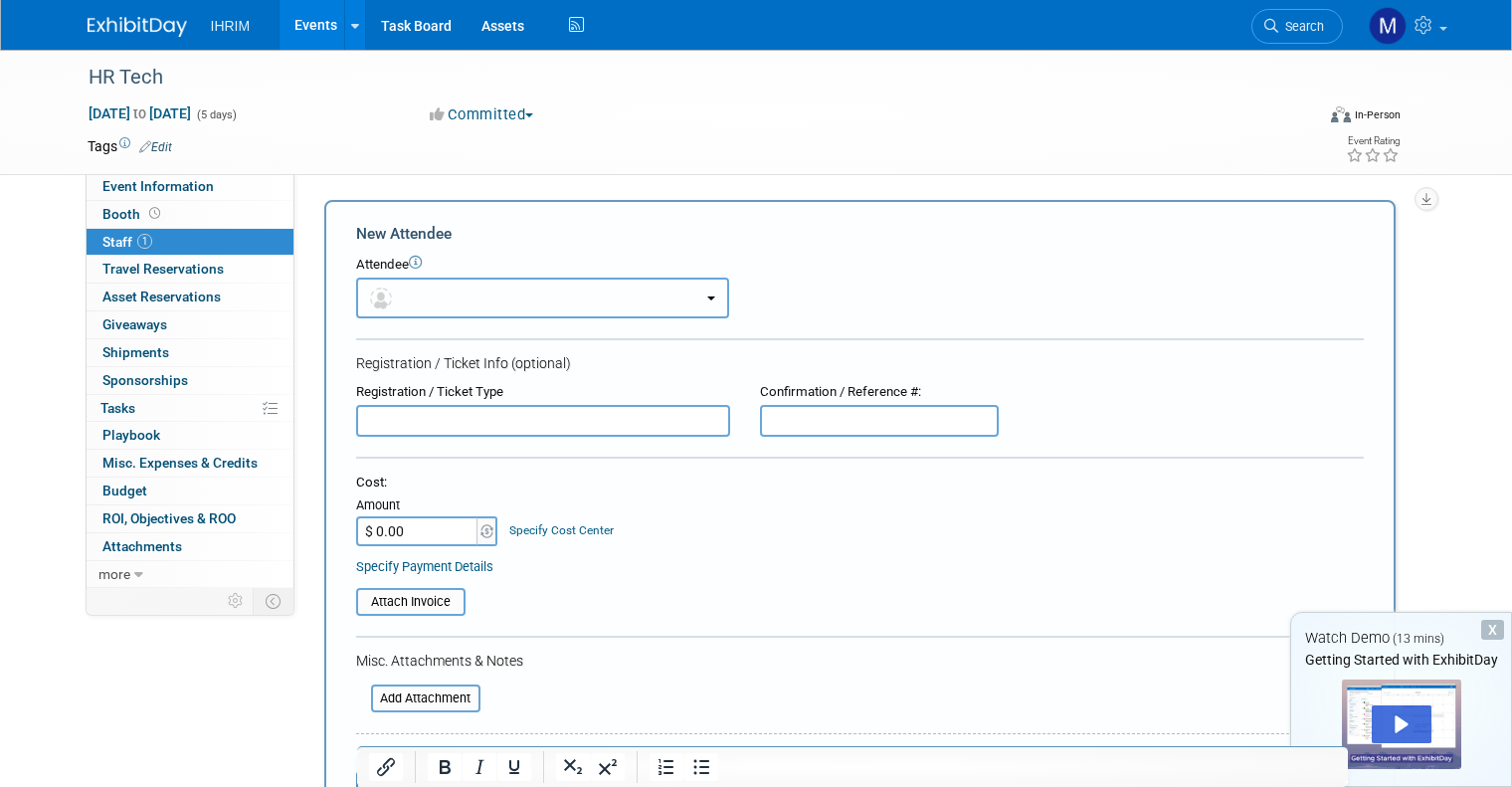 type 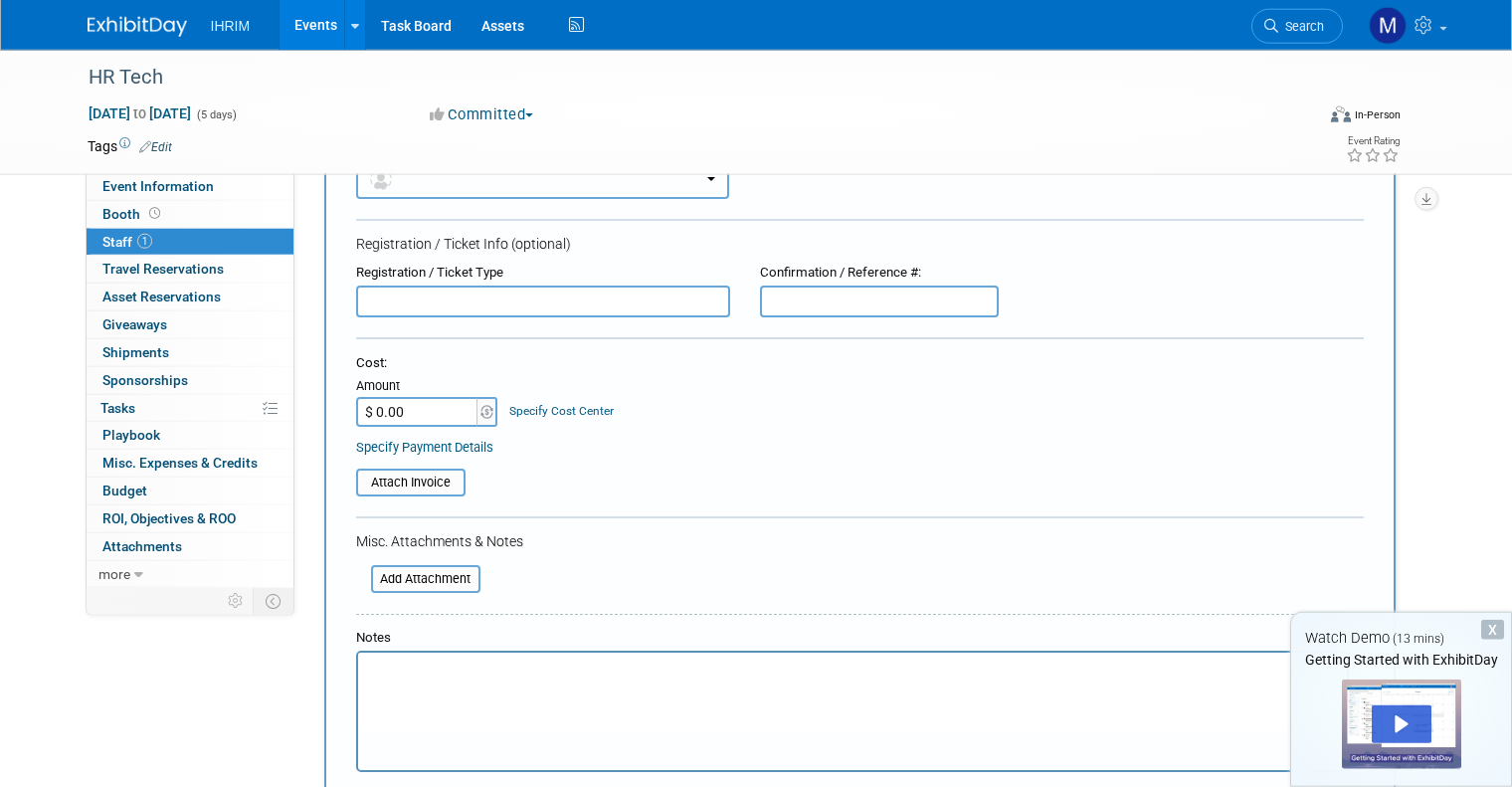 scroll, scrollTop: 0, scrollLeft: 0, axis: both 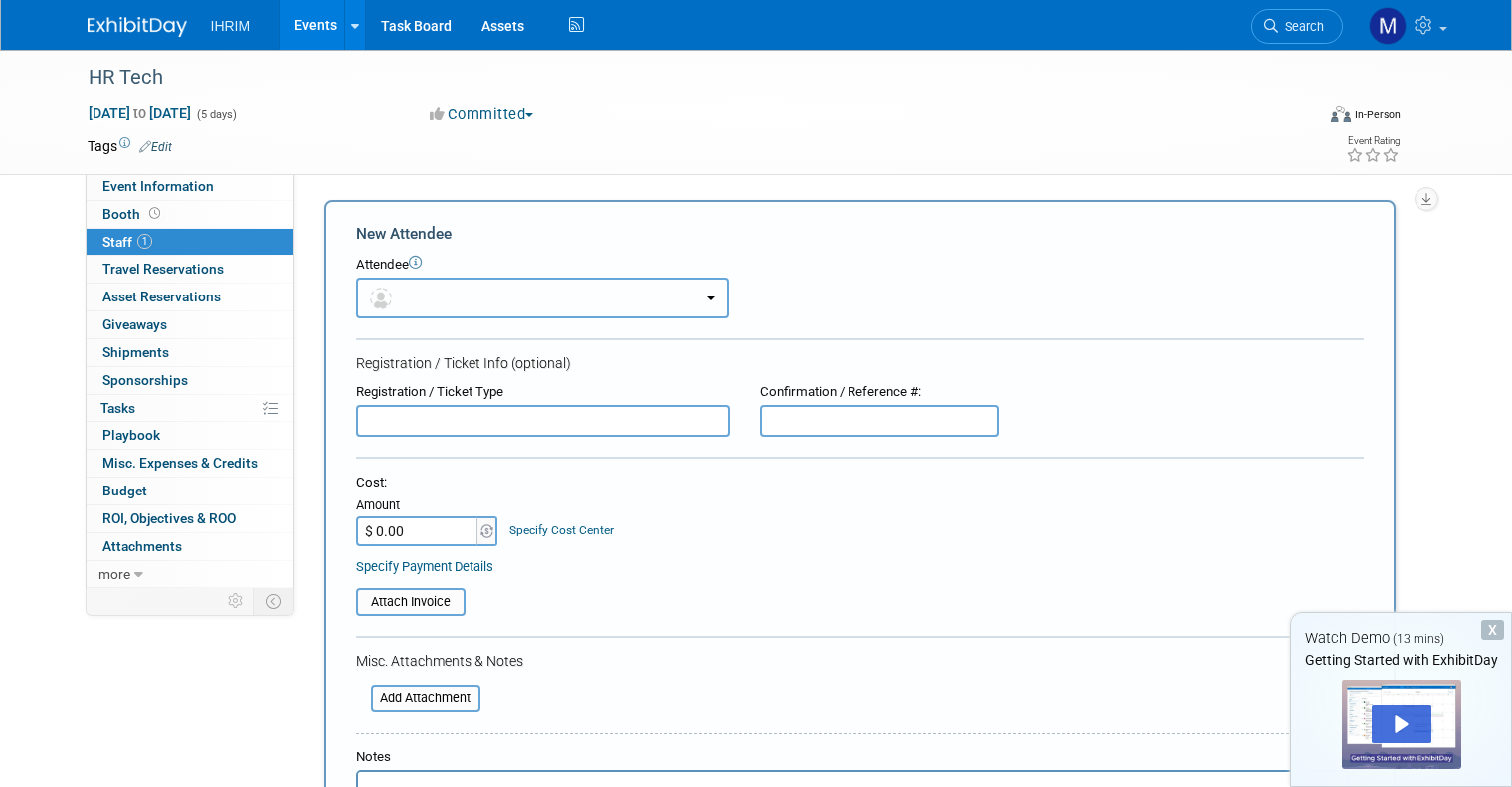 click at bounding box center [542, 297] 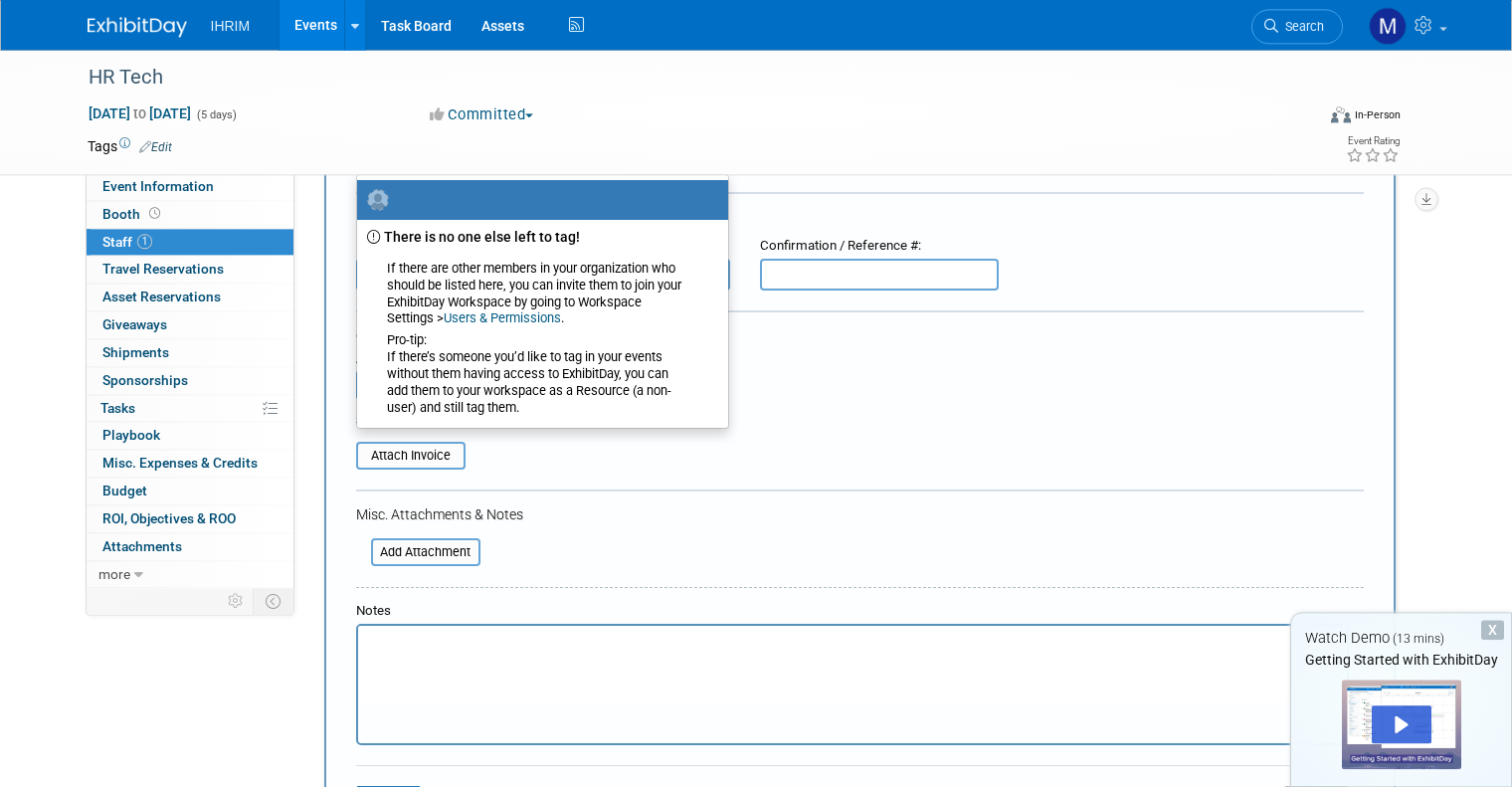 scroll, scrollTop: 0, scrollLeft: 0, axis: both 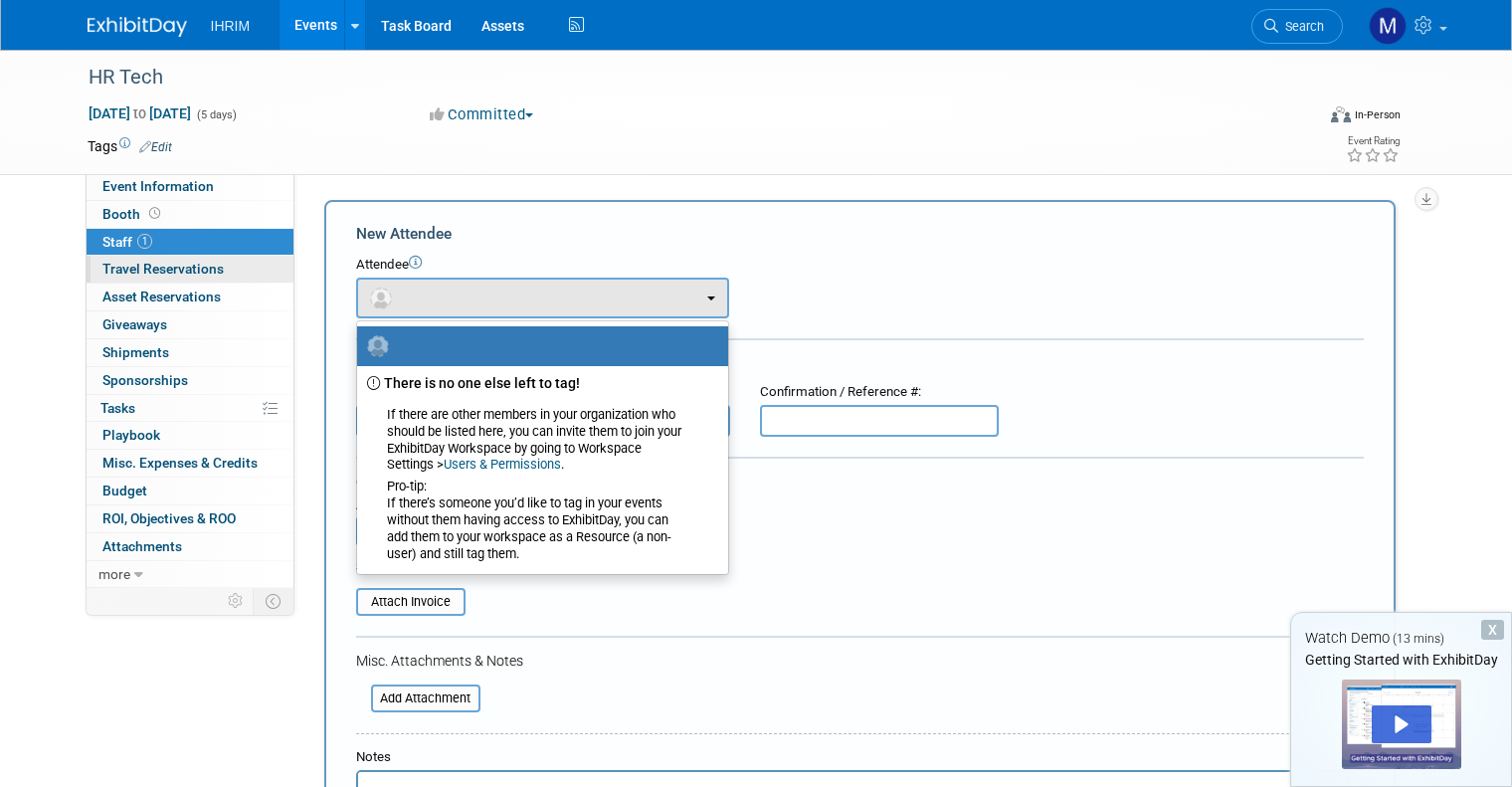 click on "Travel Reservations 0" at bounding box center (163, 269) 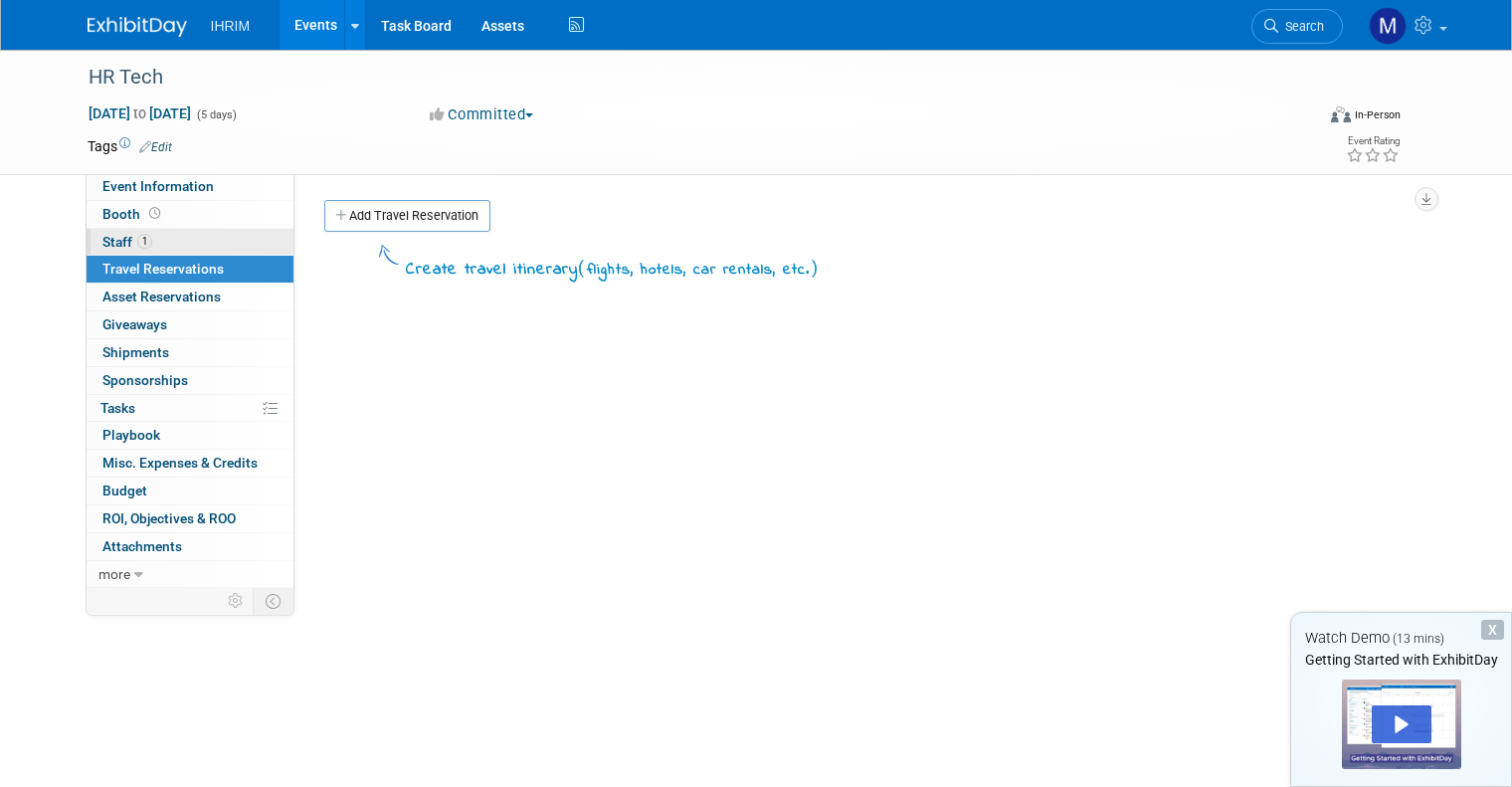 click on "Staff 1" at bounding box center [127, 242] 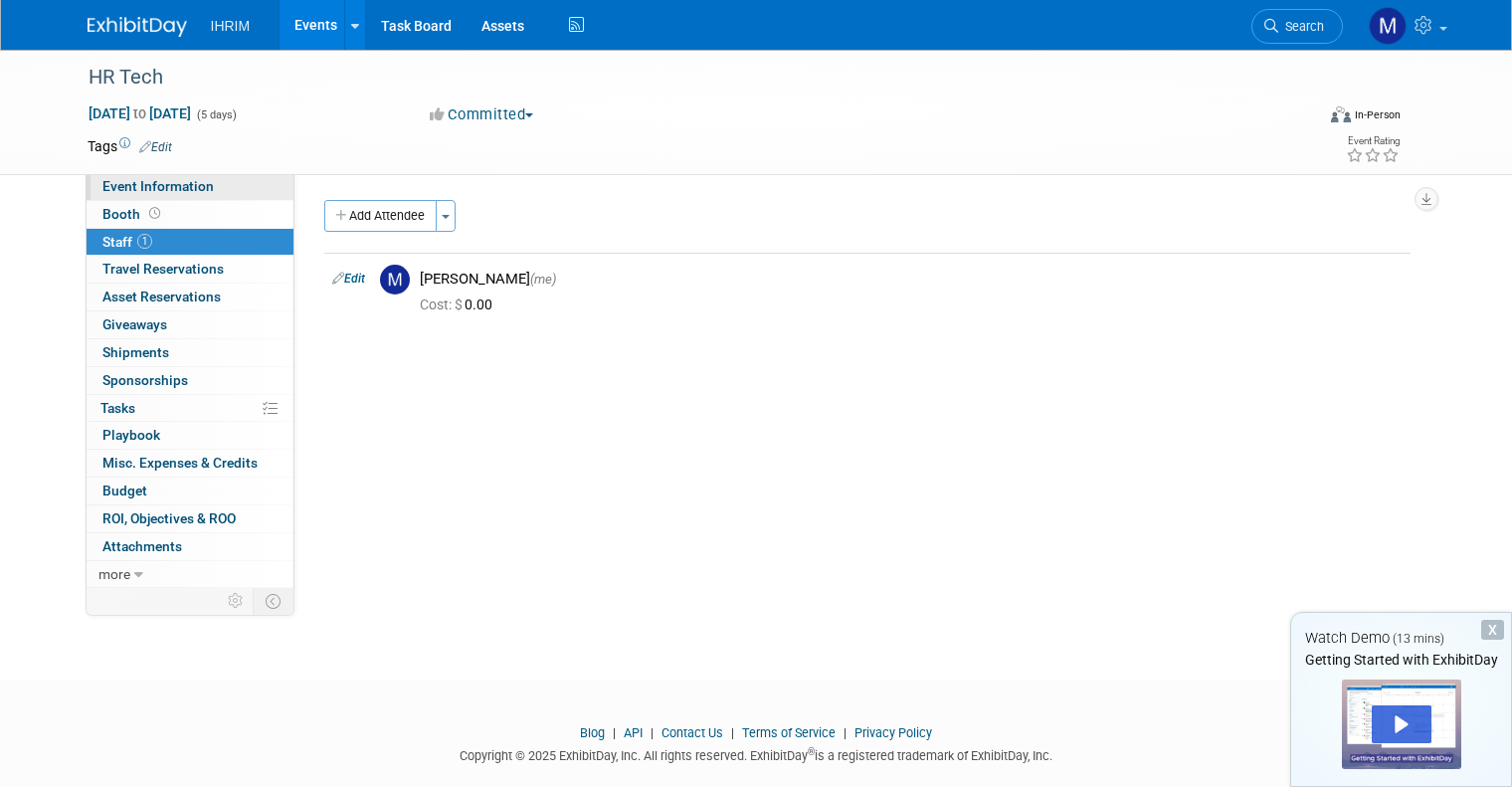 click on "Event Information" at bounding box center (190, 186) 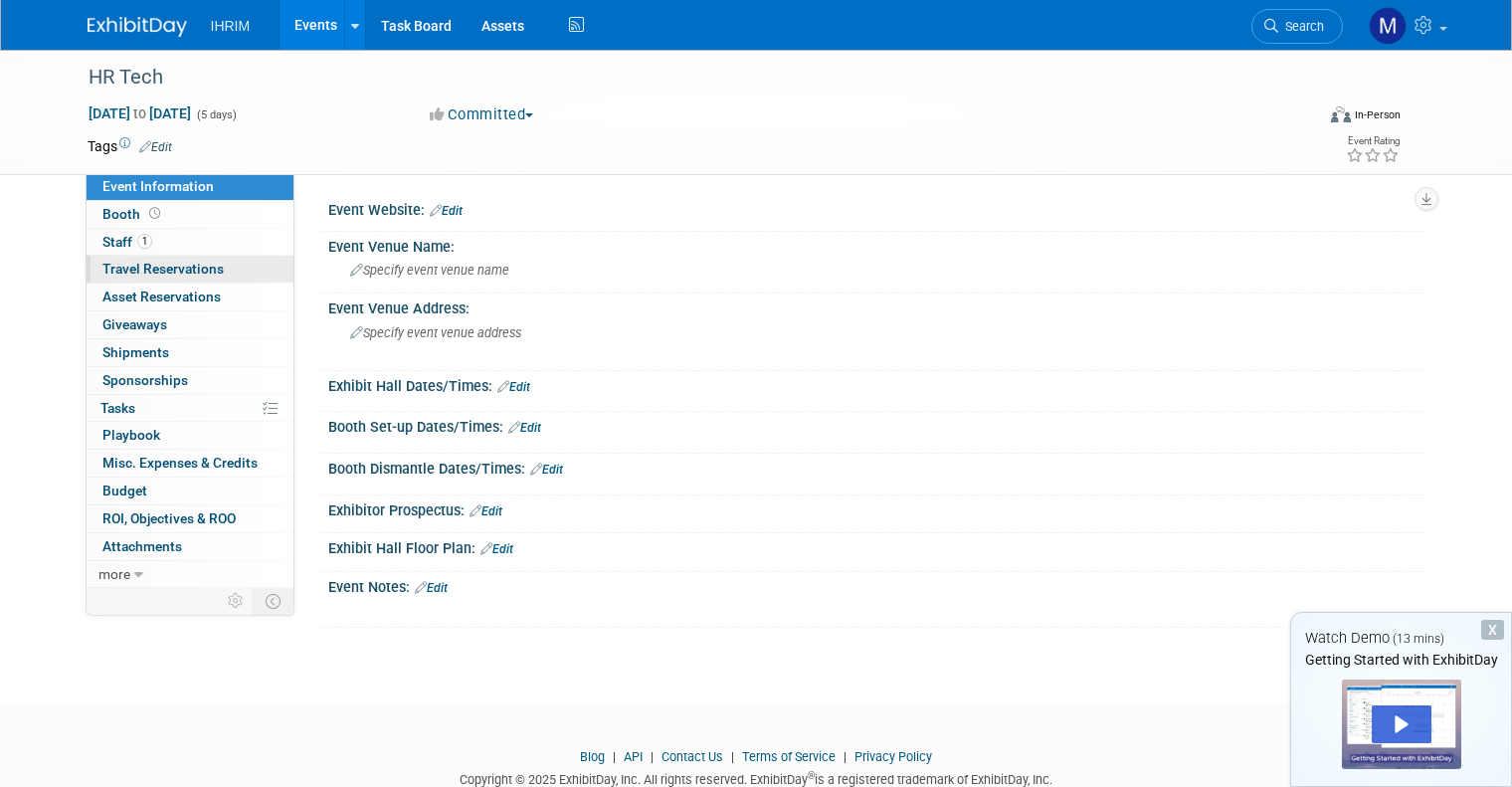 click on "Travel Reservations 0" at bounding box center [163, 269] 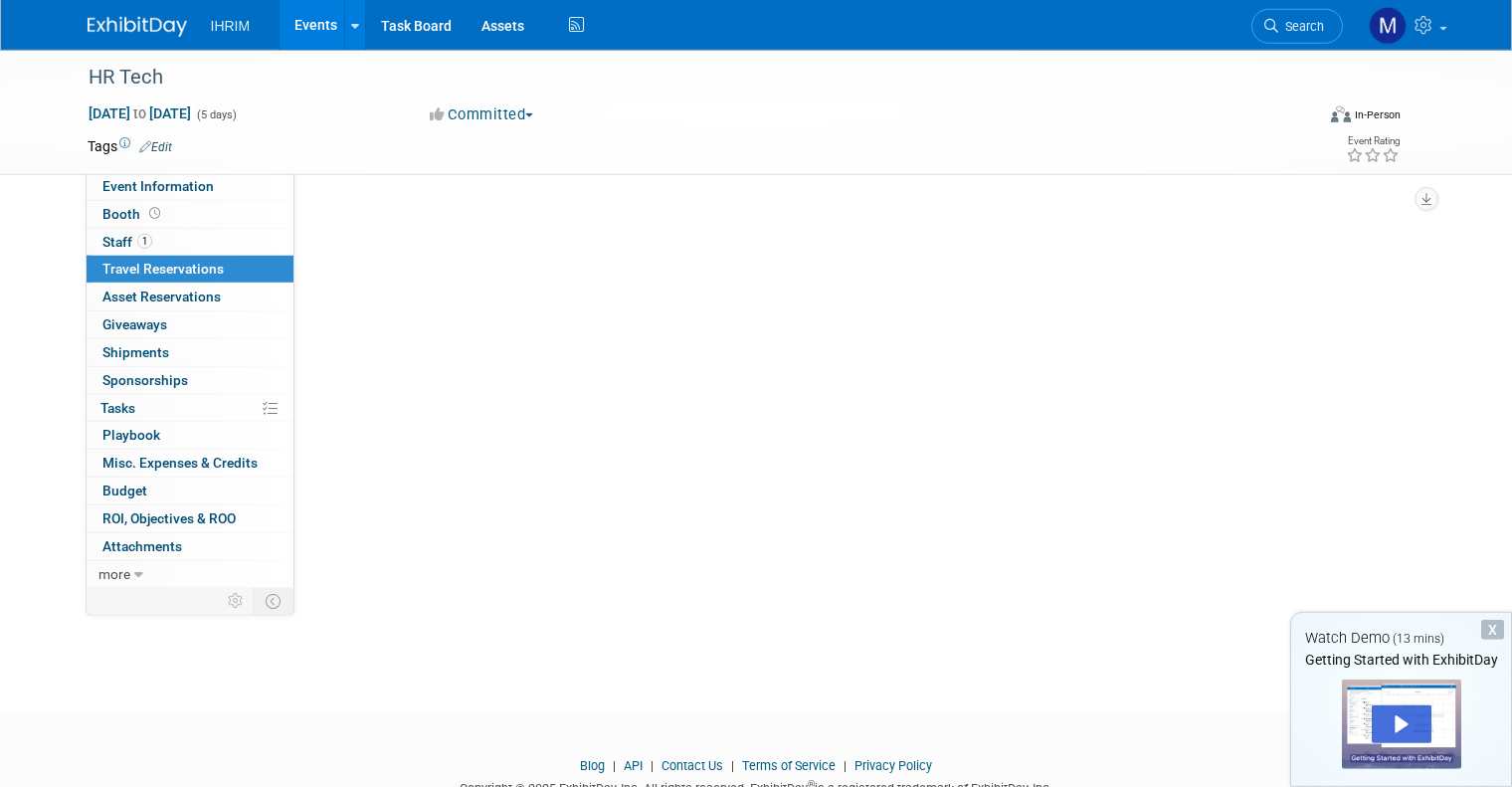 scroll, scrollTop: 0, scrollLeft: 0, axis: both 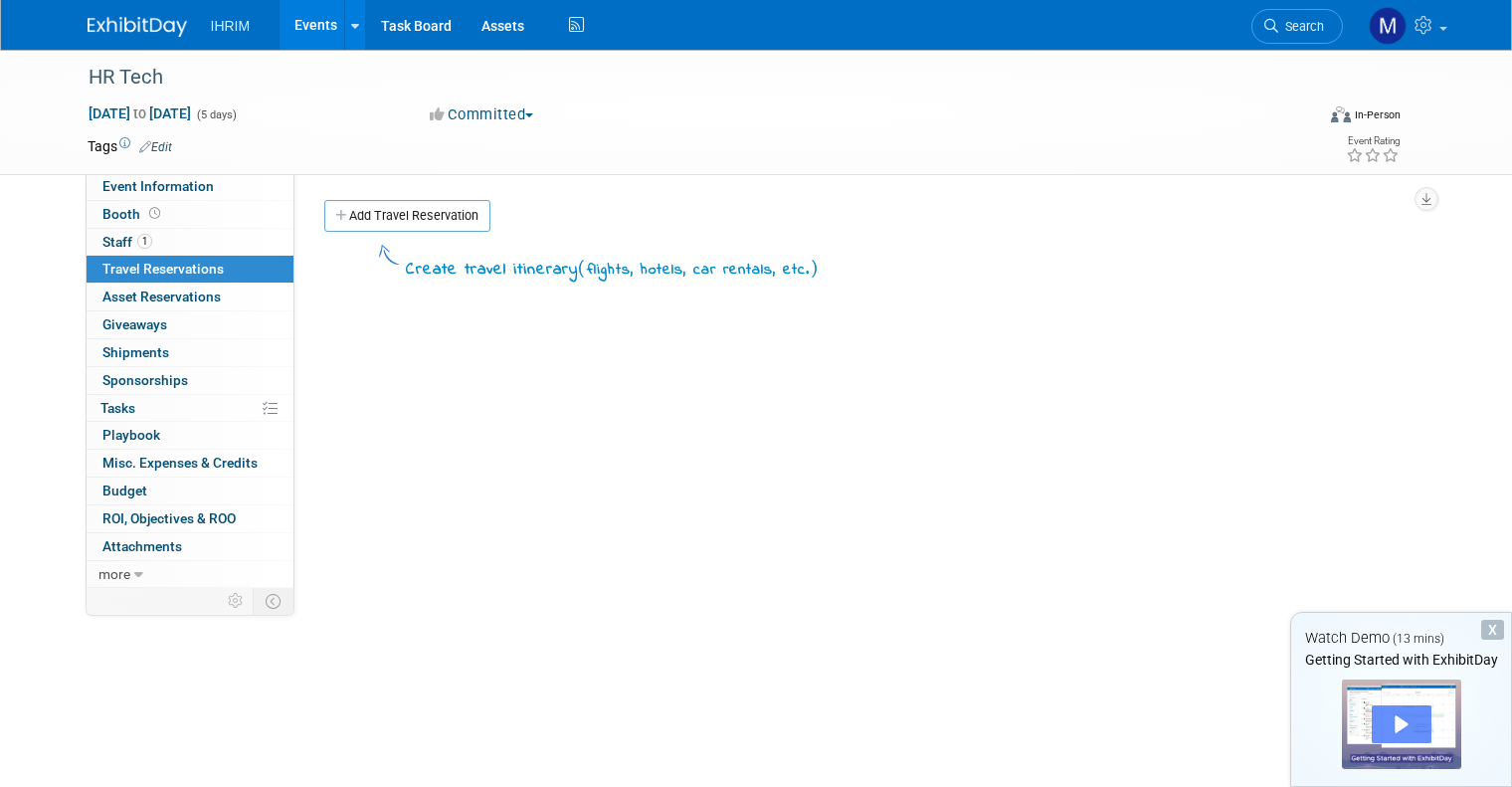 click at bounding box center [1402, 724] 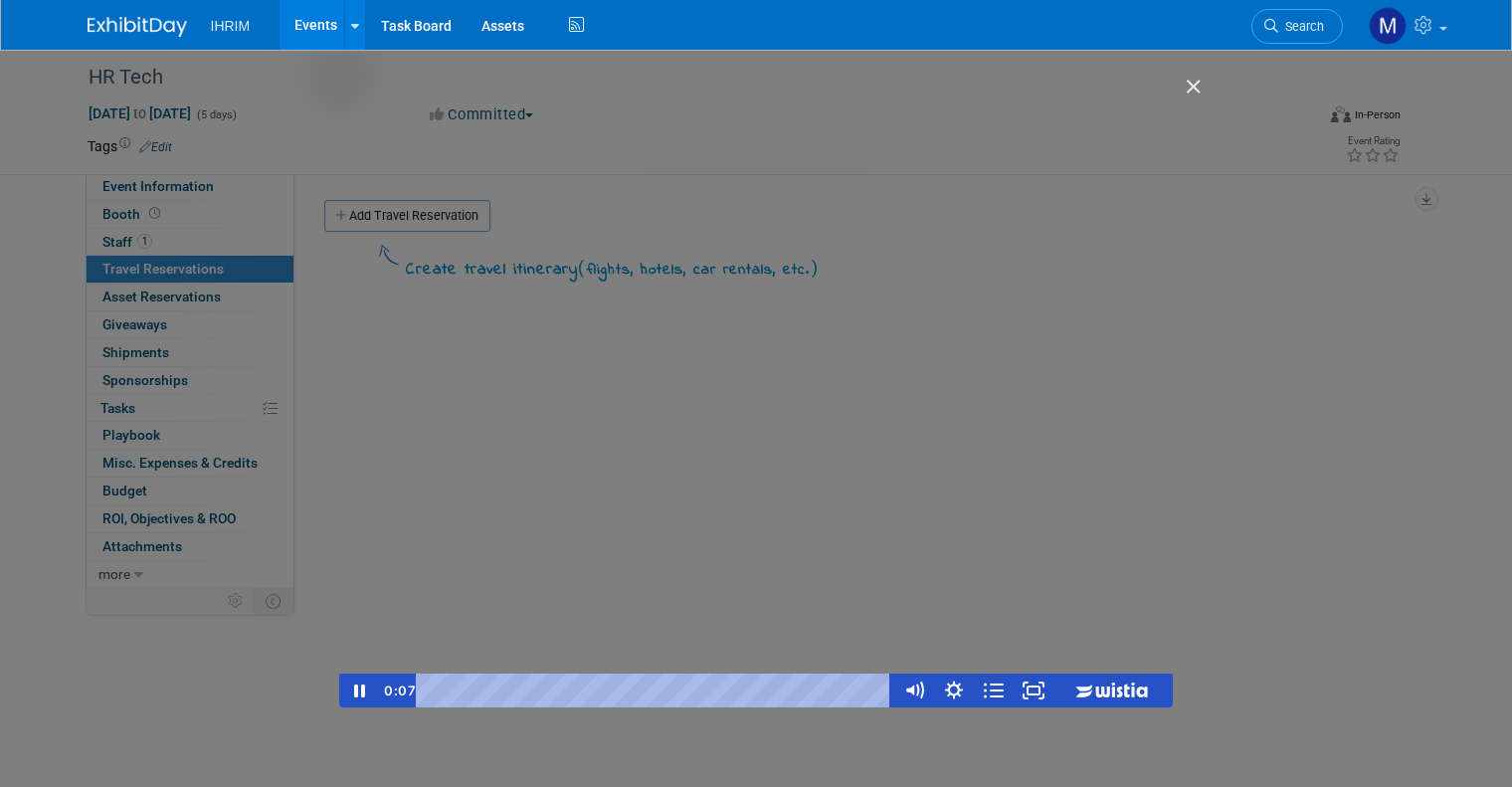 click at bounding box center [756, 393] 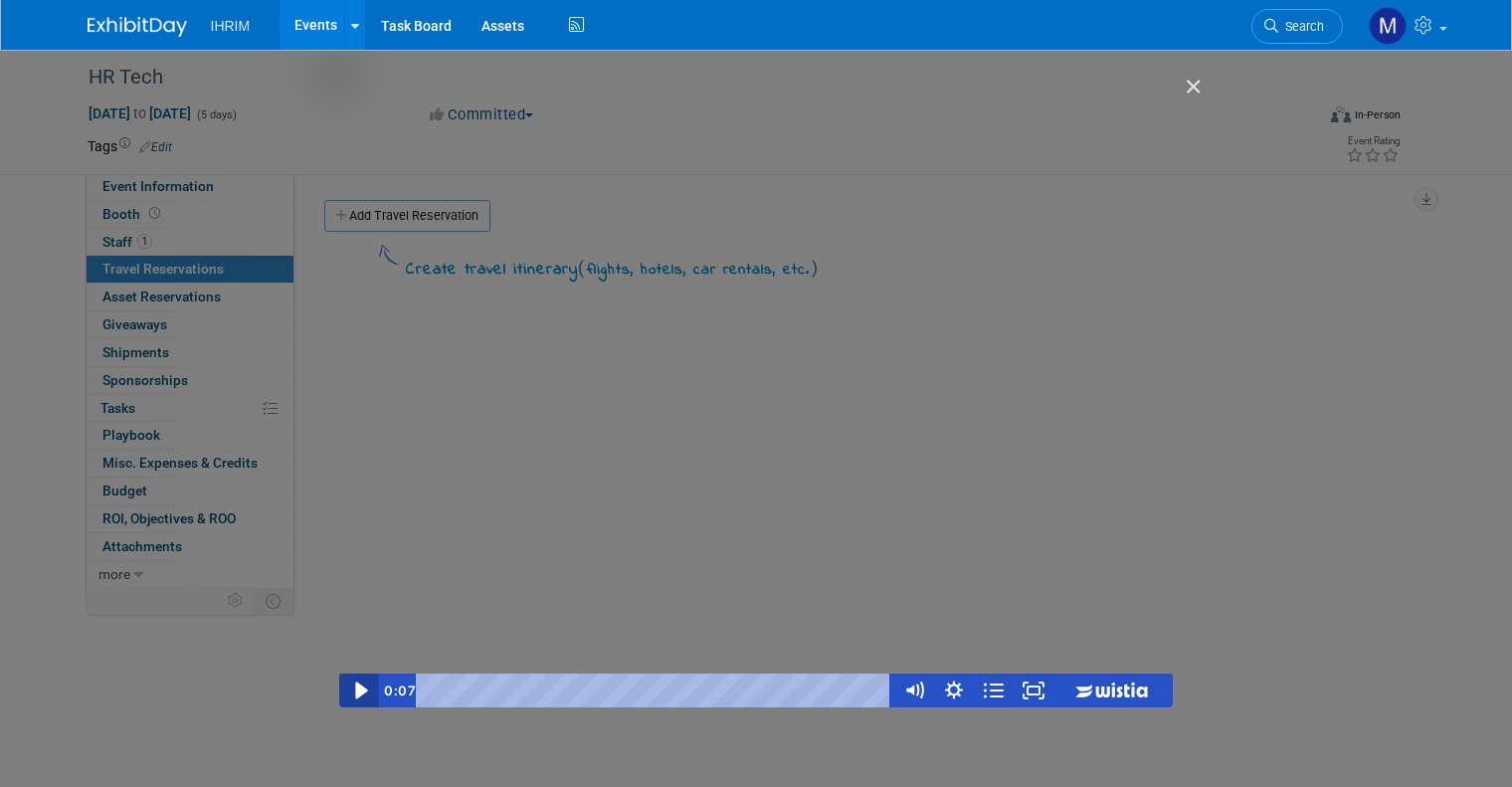 click 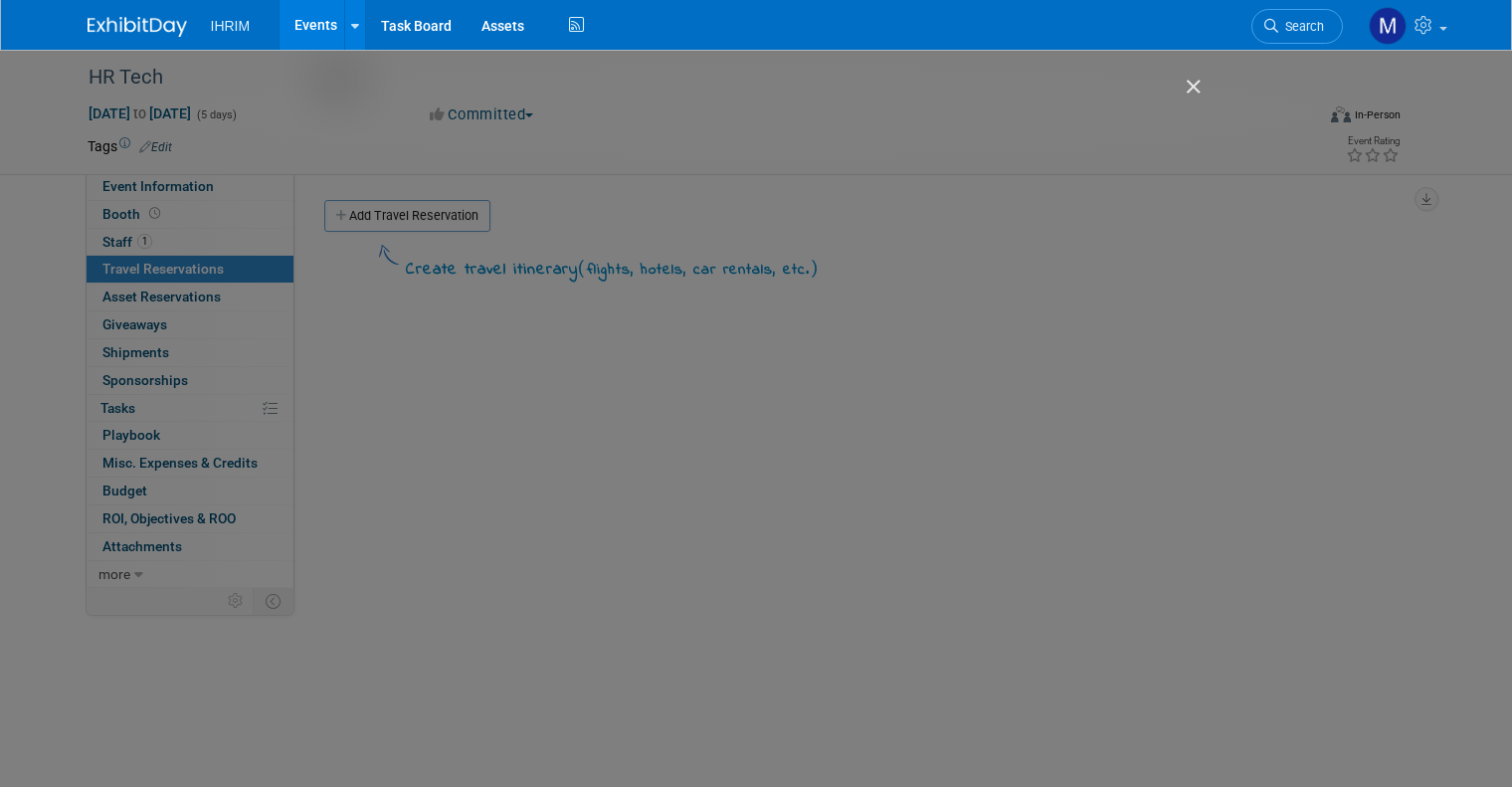 click at bounding box center (1185, 96) 